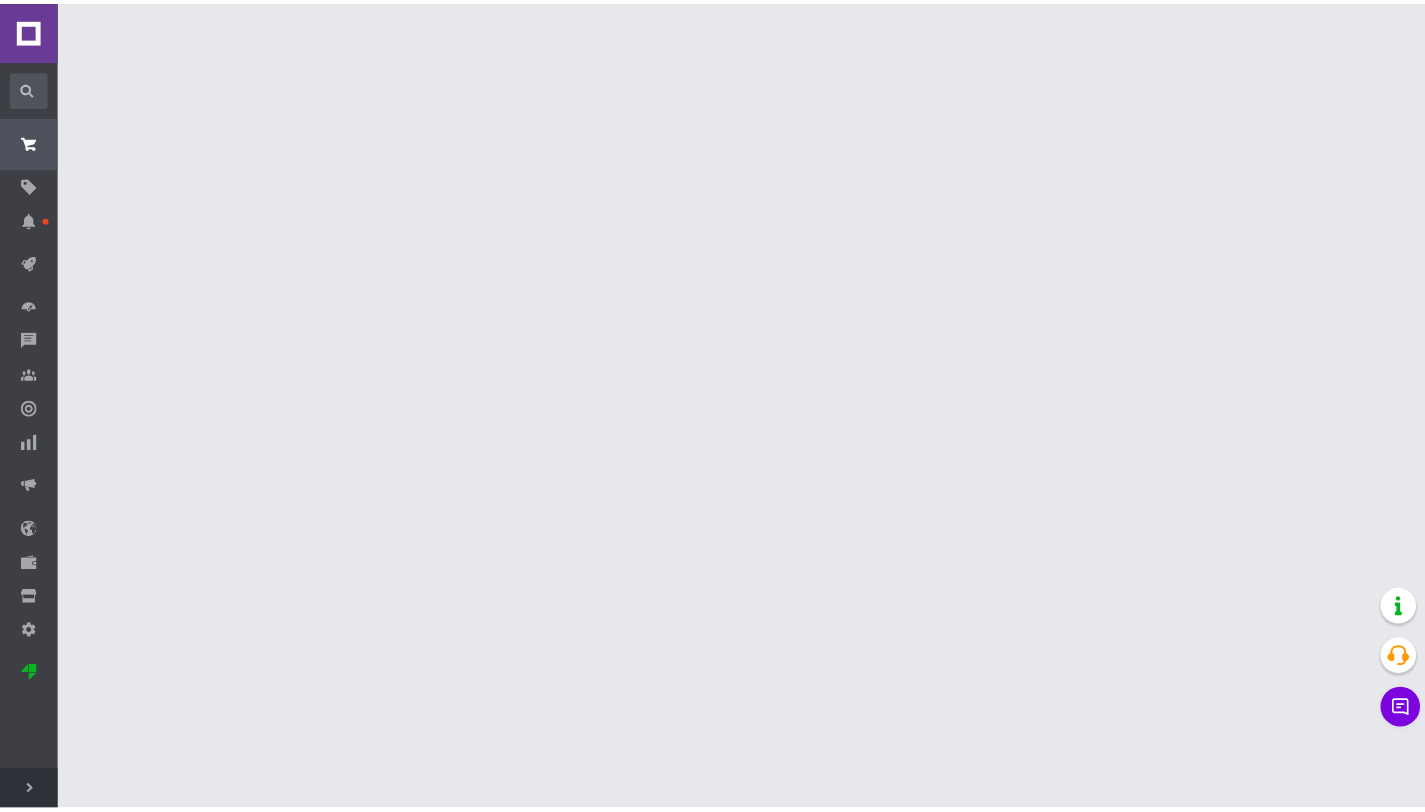 scroll, scrollTop: 0, scrollLeft: 0, axis: both 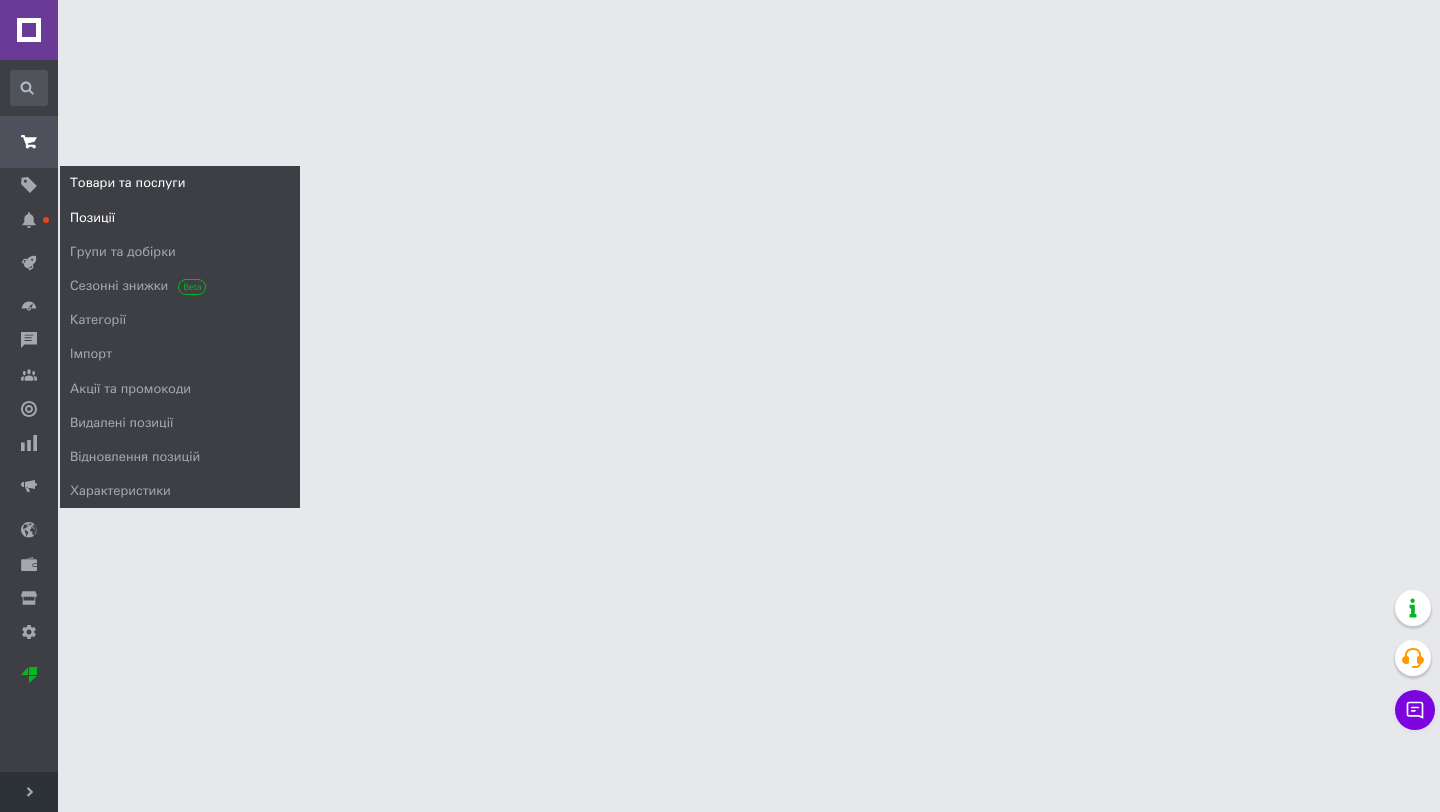 click on "Позиції" at bounding box center (180, 218) 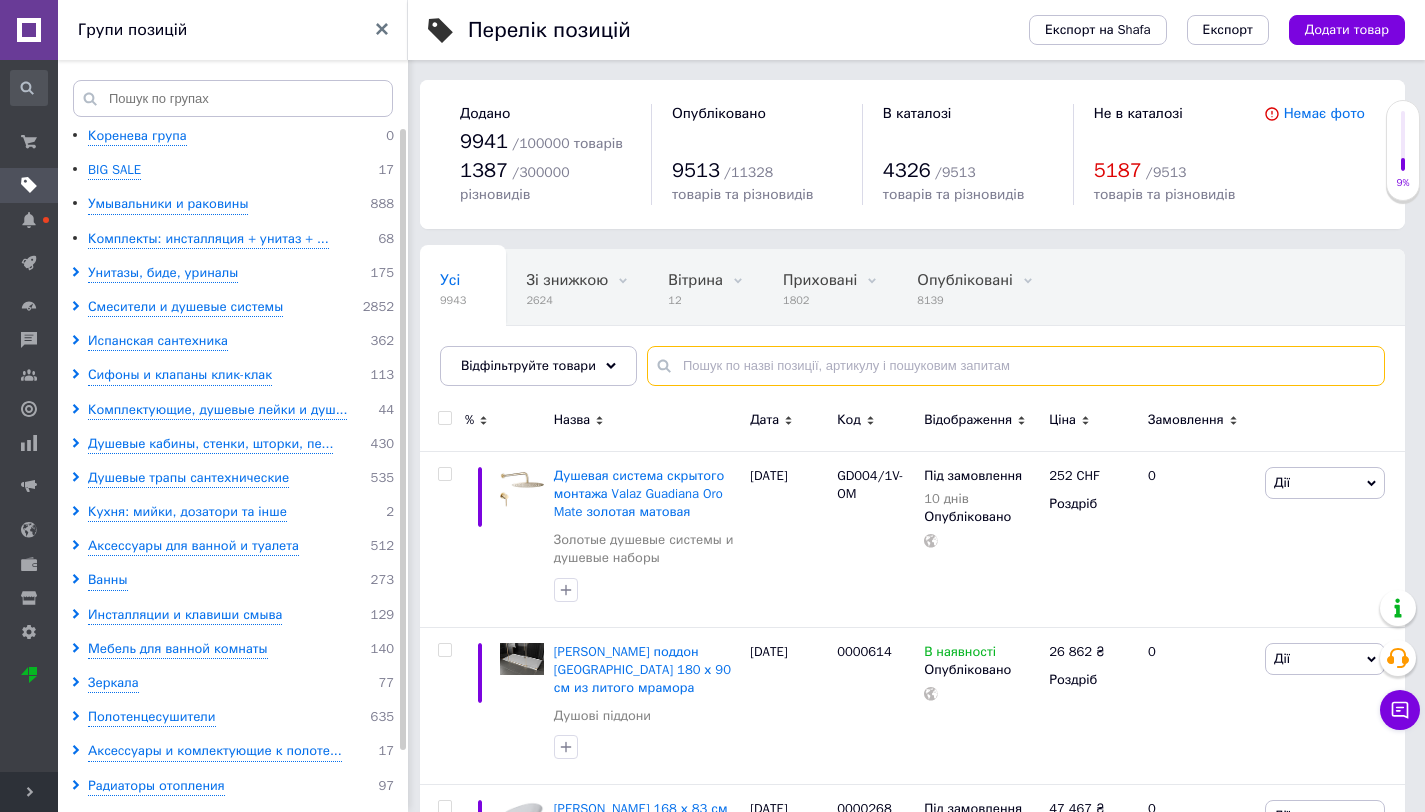 click at bounding box center (1016, 366) 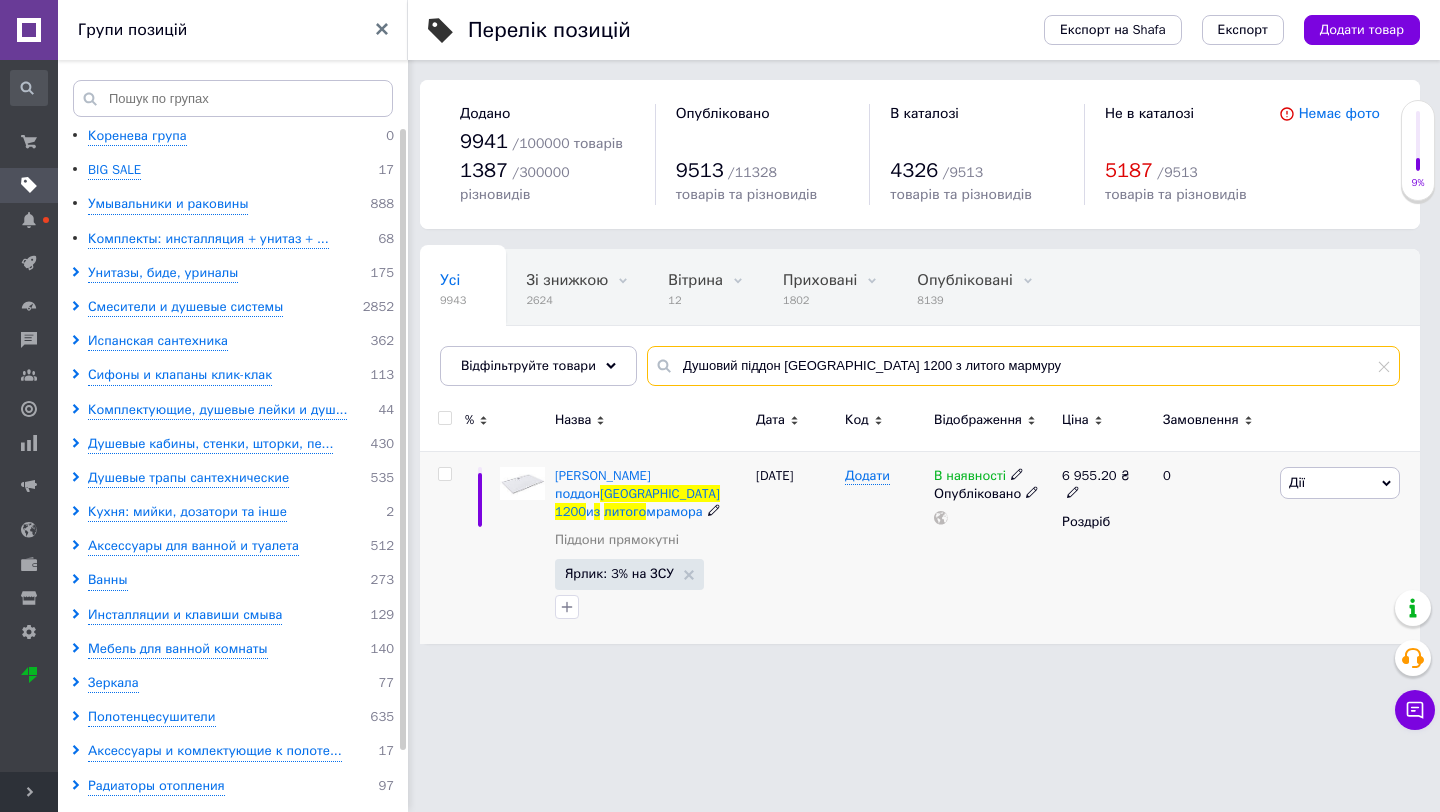 type on "Душовий піддон PARIS 1200 з литого мармуру" 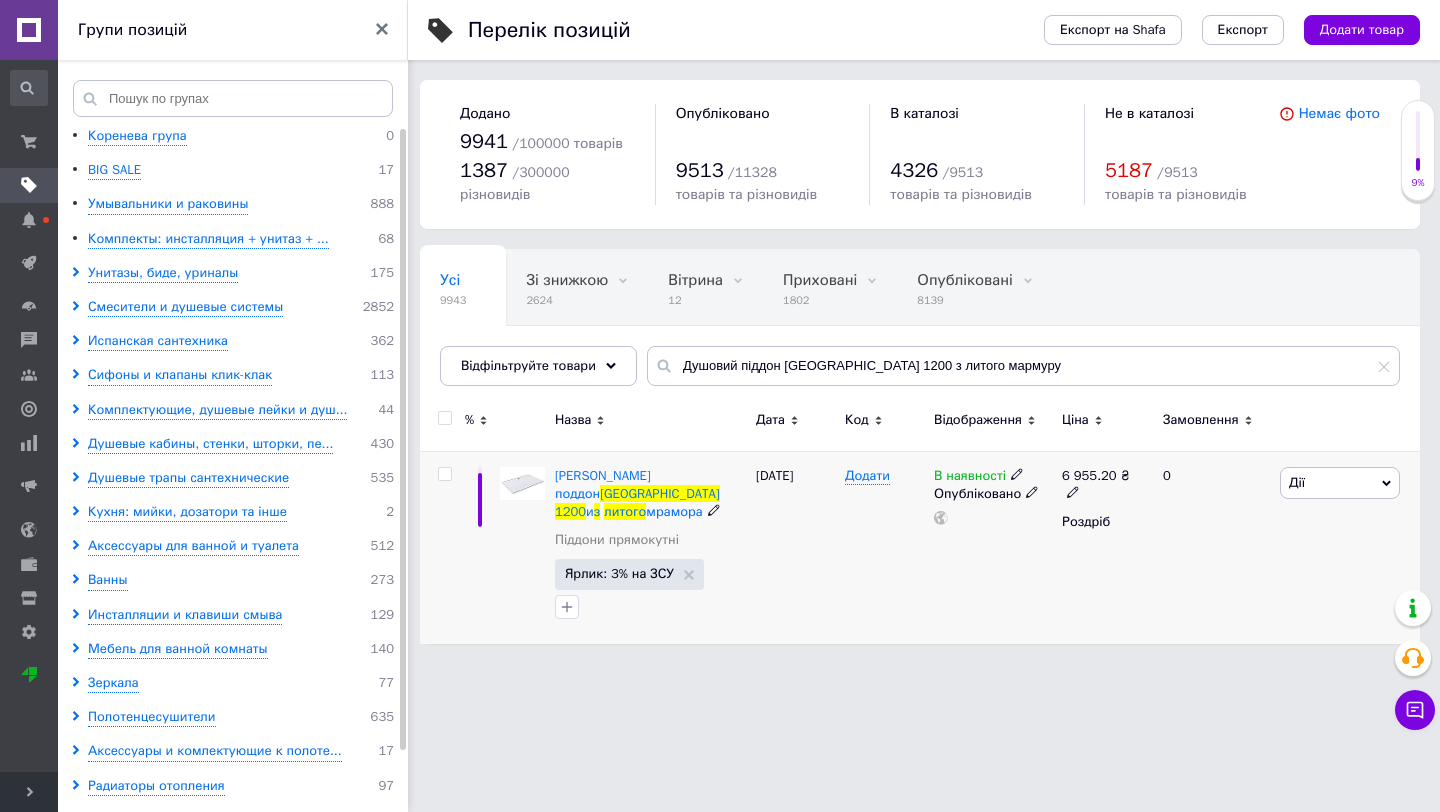 click on "Дії" at bounding box center (1340, 483) 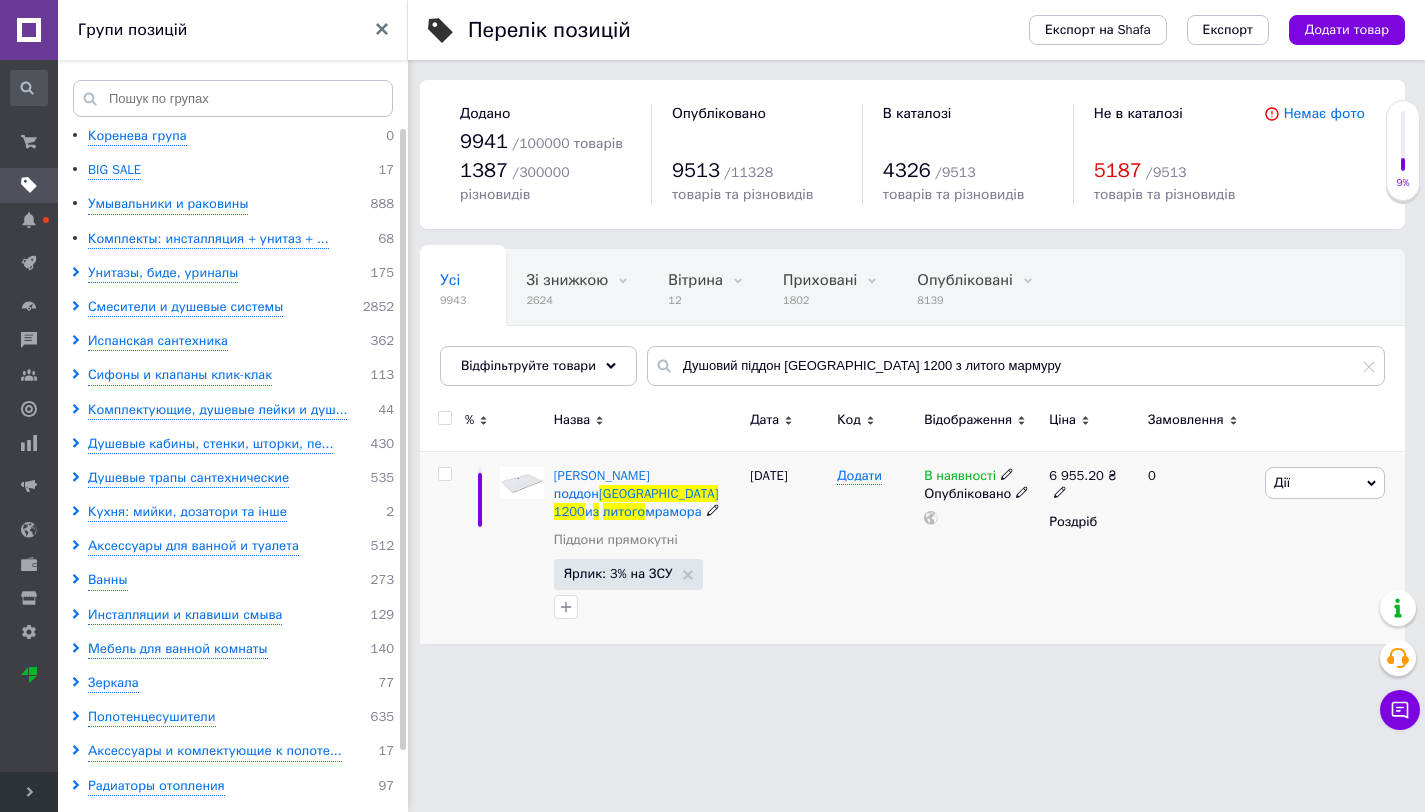 click on "6 955.20   ₴" at bounding box center (1090, 485) 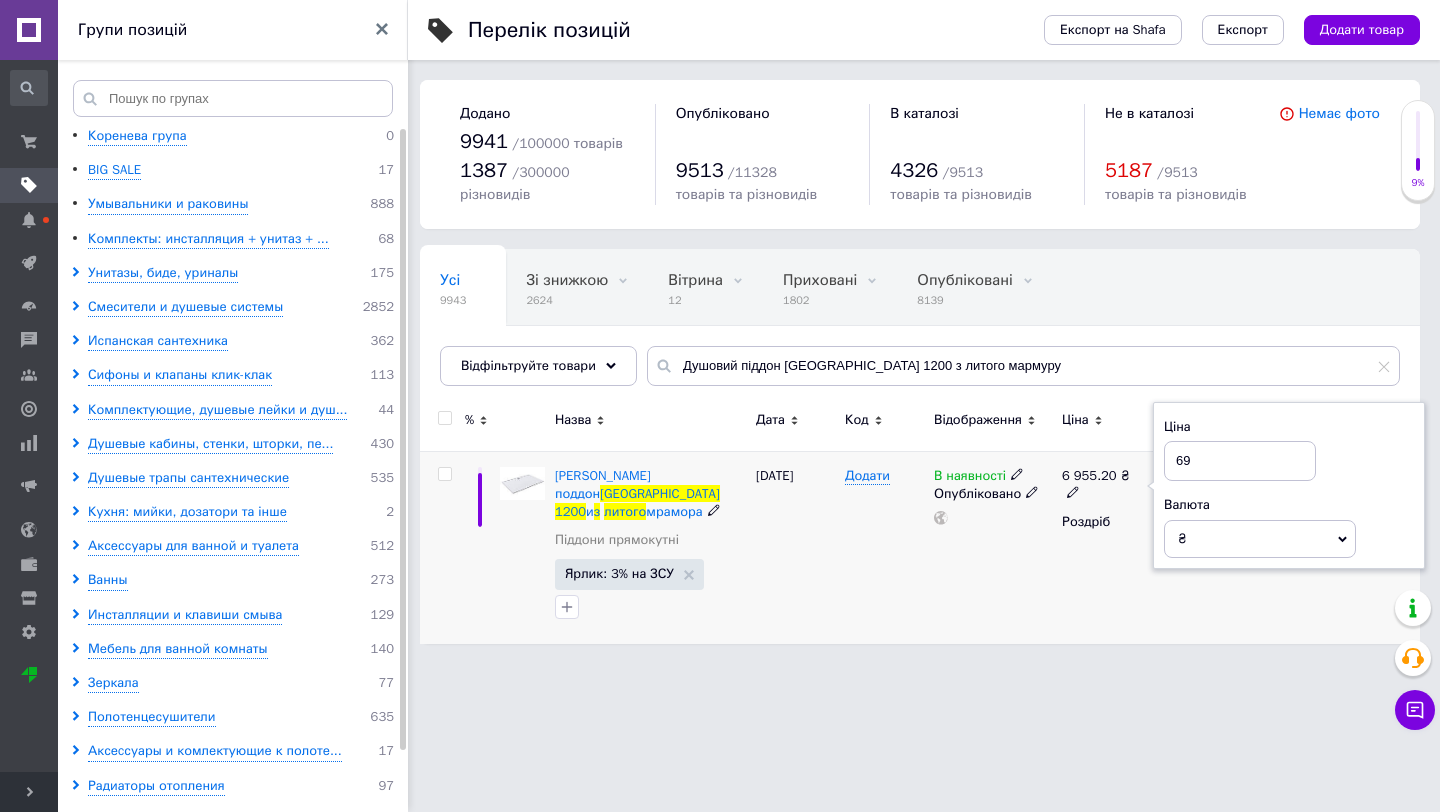 type on "6" 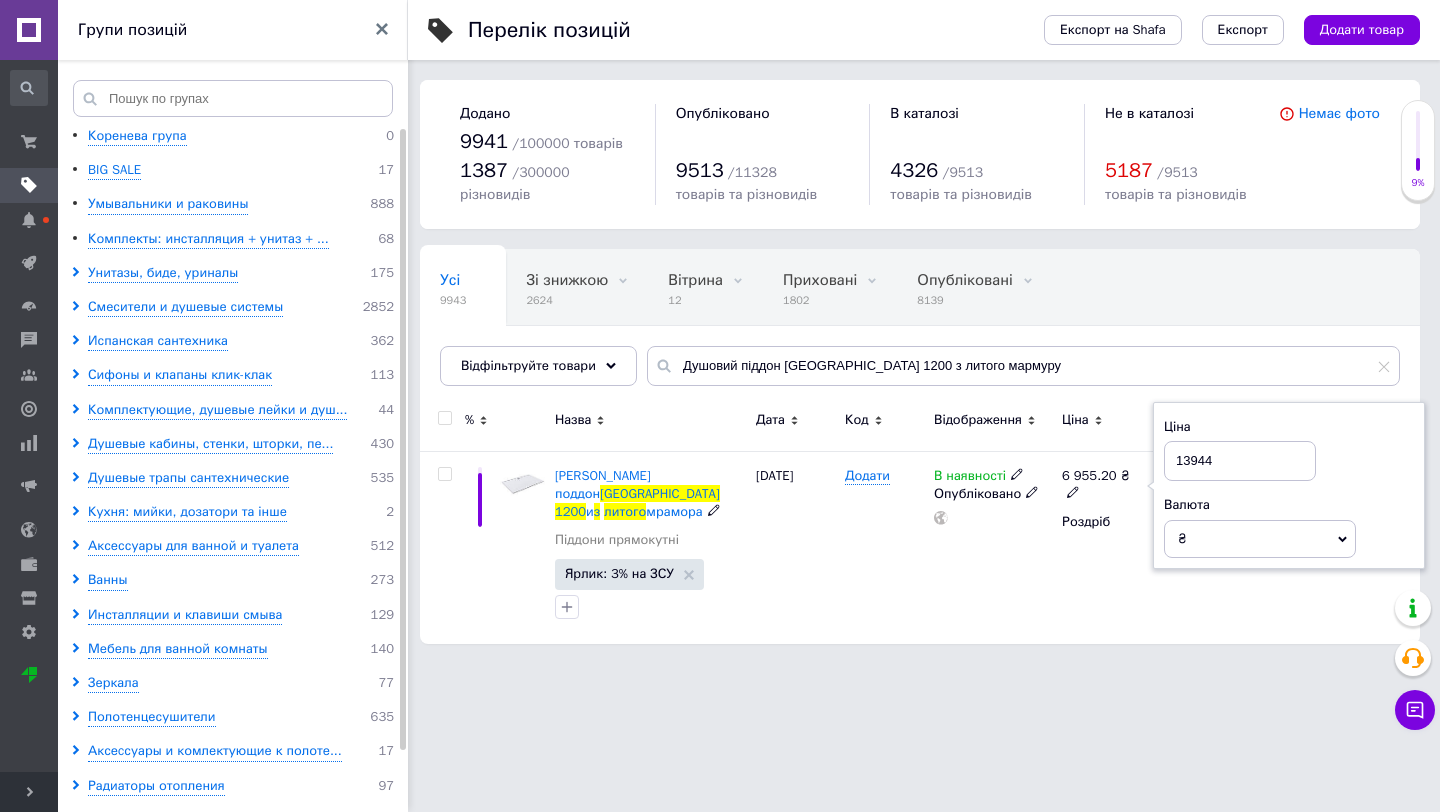 type on "13944" 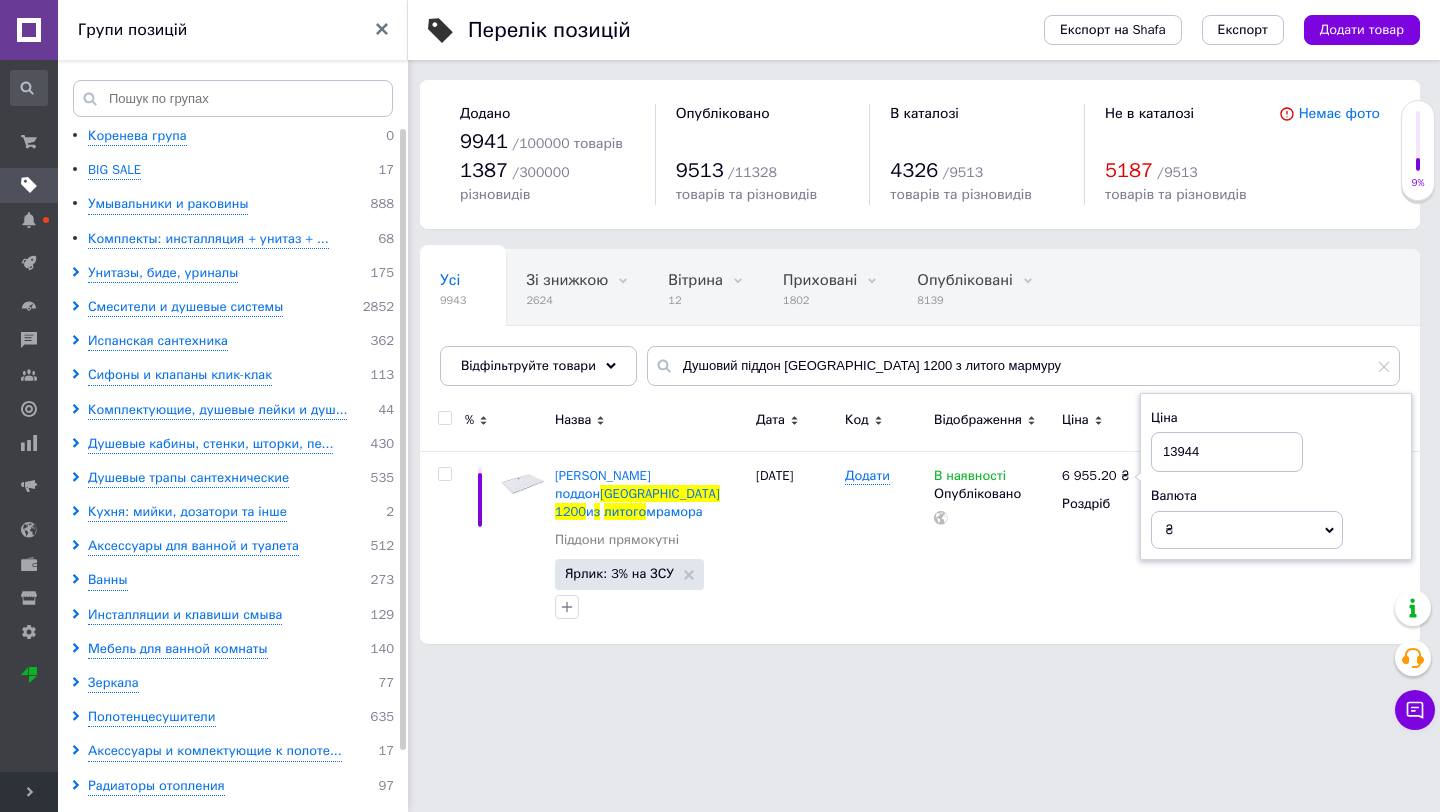 click on "Перелік позицій Експорт на Shafa Експорт Додати товар Додано 9941   / 100000   товарів 1387   / 300000   різновидів Опубліковано 9513   / 11328 товарів та різновидів В каталозі 4326   / 9513 товарів та різновидів Не в каталозі 5187   / 9513 товарів та різновидів Немає фото Усі 9943 Зі знижкою 2624 Видалити Редагувати Вітрина 12 Видалити Редагувати Приховані 1802 Видалити Редагувати Опубліковані 8139 Видалити Редагувати Ok Відфільтровано...  Зберегти Нічого не знайдено Можливо, помилка у слові  або немає відповідностей за вашим запитом. Усі 9943 Зі знижкою 2624 Вітрина 12 Приховані 1802 Опубліковані 8139 %" at bounding box center (920, 332) 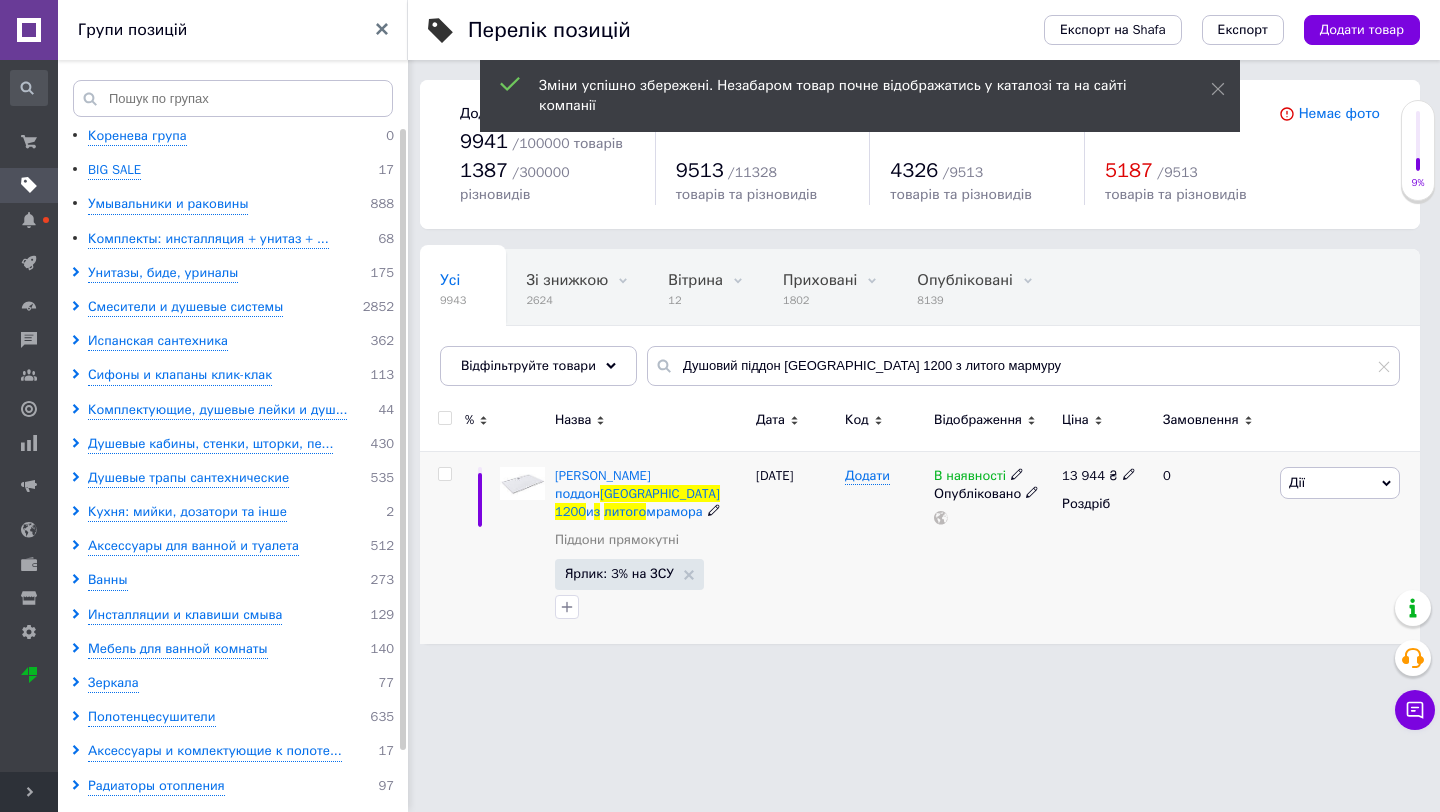 click 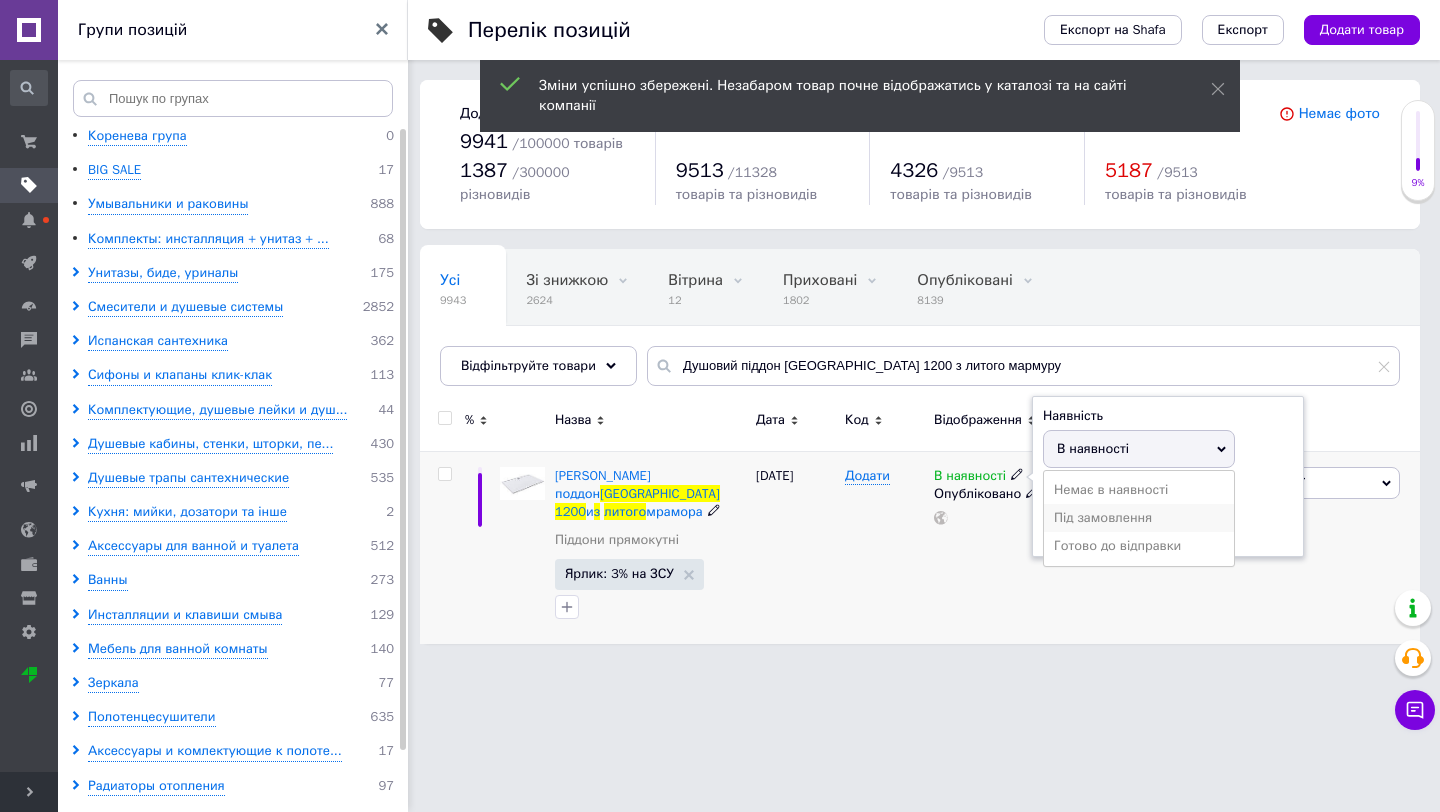 click on "Під замовлення" at bounding box center [1139, 518] 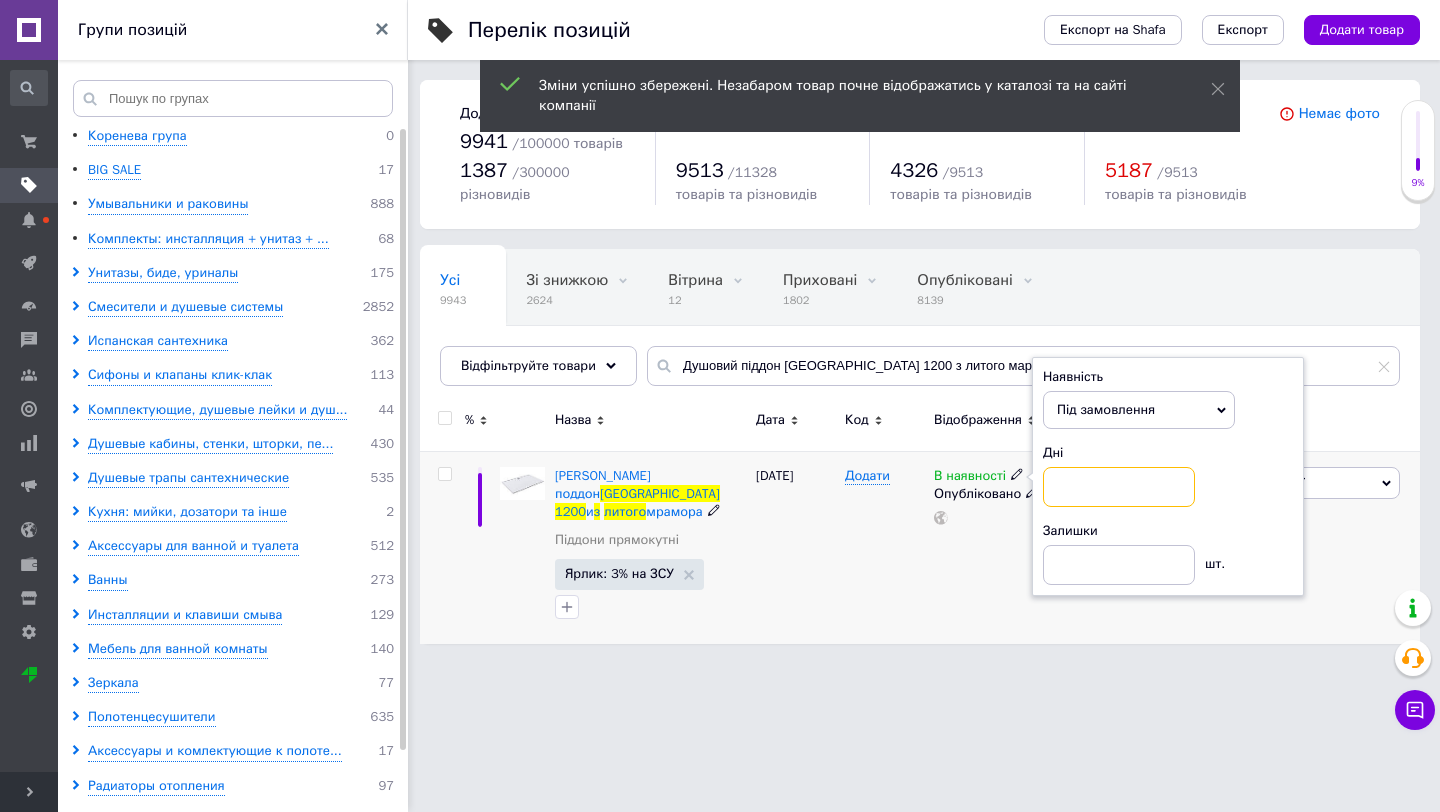click at bounding box center [1119, 487] 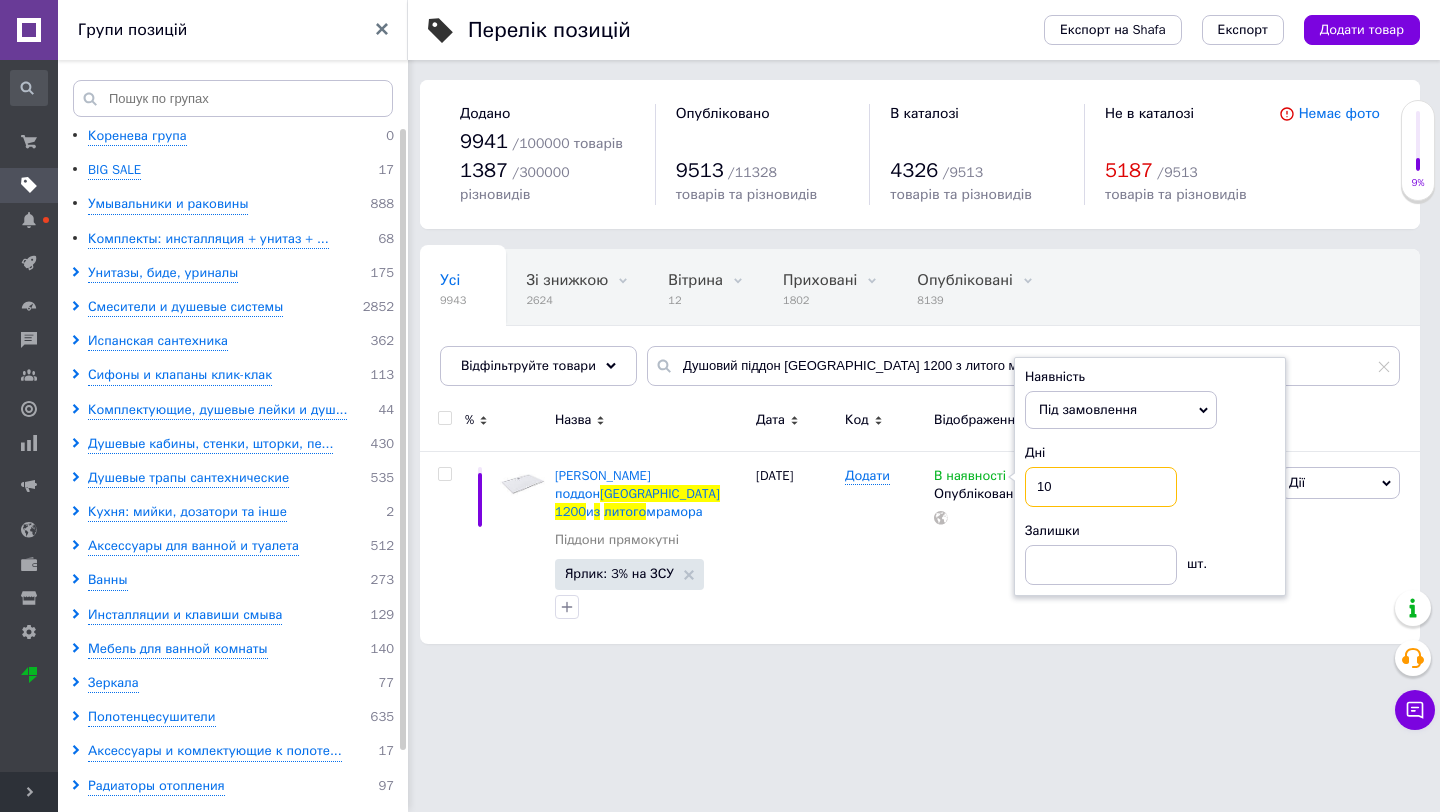 type on "10" 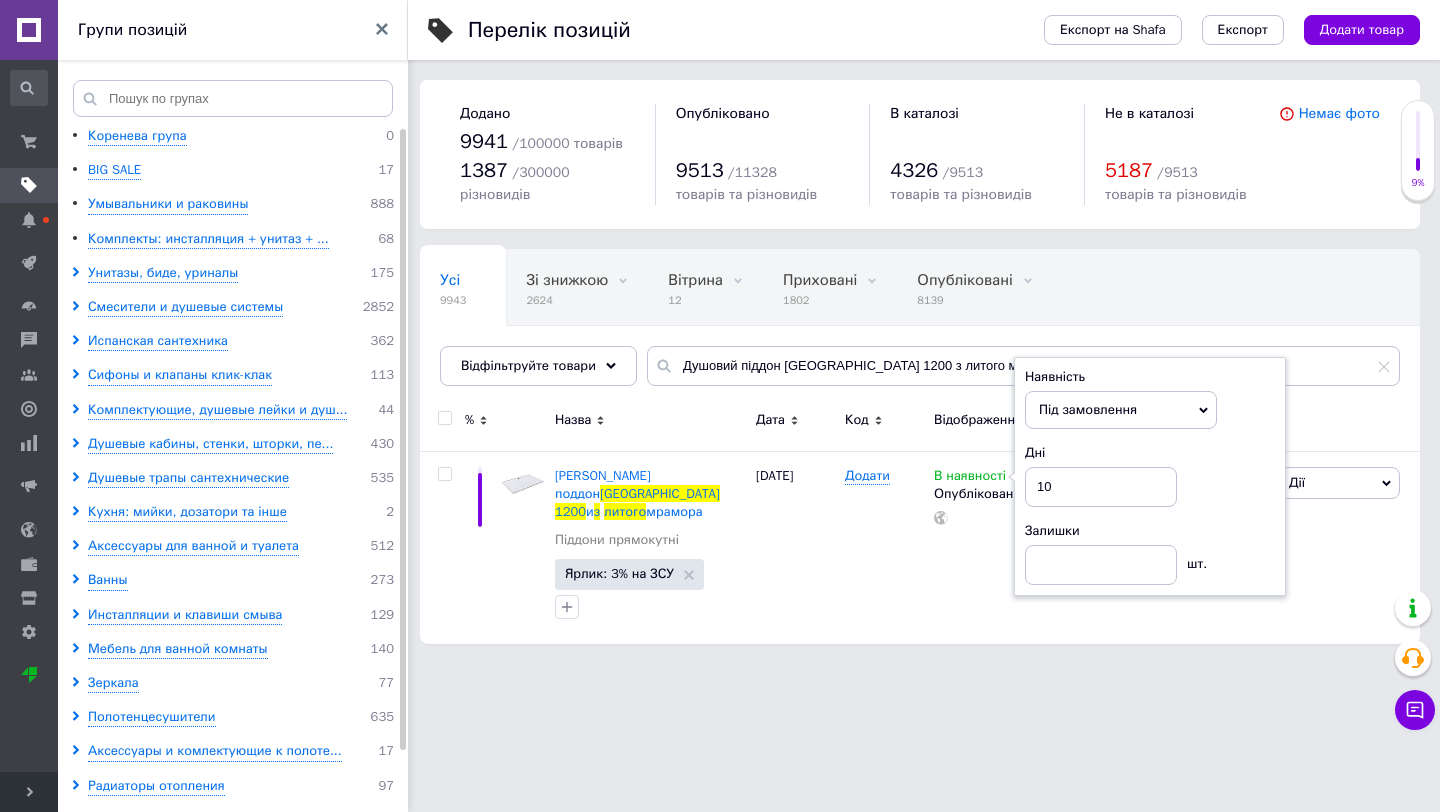 click on "Інтернет-магазин чорної сантехніки та інших товарів для будинку Ваш ID: 2719817 Сайт Інтернет-магазин чорної сантехніки ... Кабінет покупця Перевірити стан системи Сторінка на порталі магазин сучасної сантехніки Довідка Вийти Замовлення та повідомлення Замовлення та повідомлення Замовлення Повідомлення Товари та послуги Товари та послуги Позиції Групи та добірки Сезонні знижки Категорії Імпорт Акції та промокоди Видалені позиції Відновлення позицій Характеристики Сповіщення Панель управління Новини" at bounding box center (720, 332) 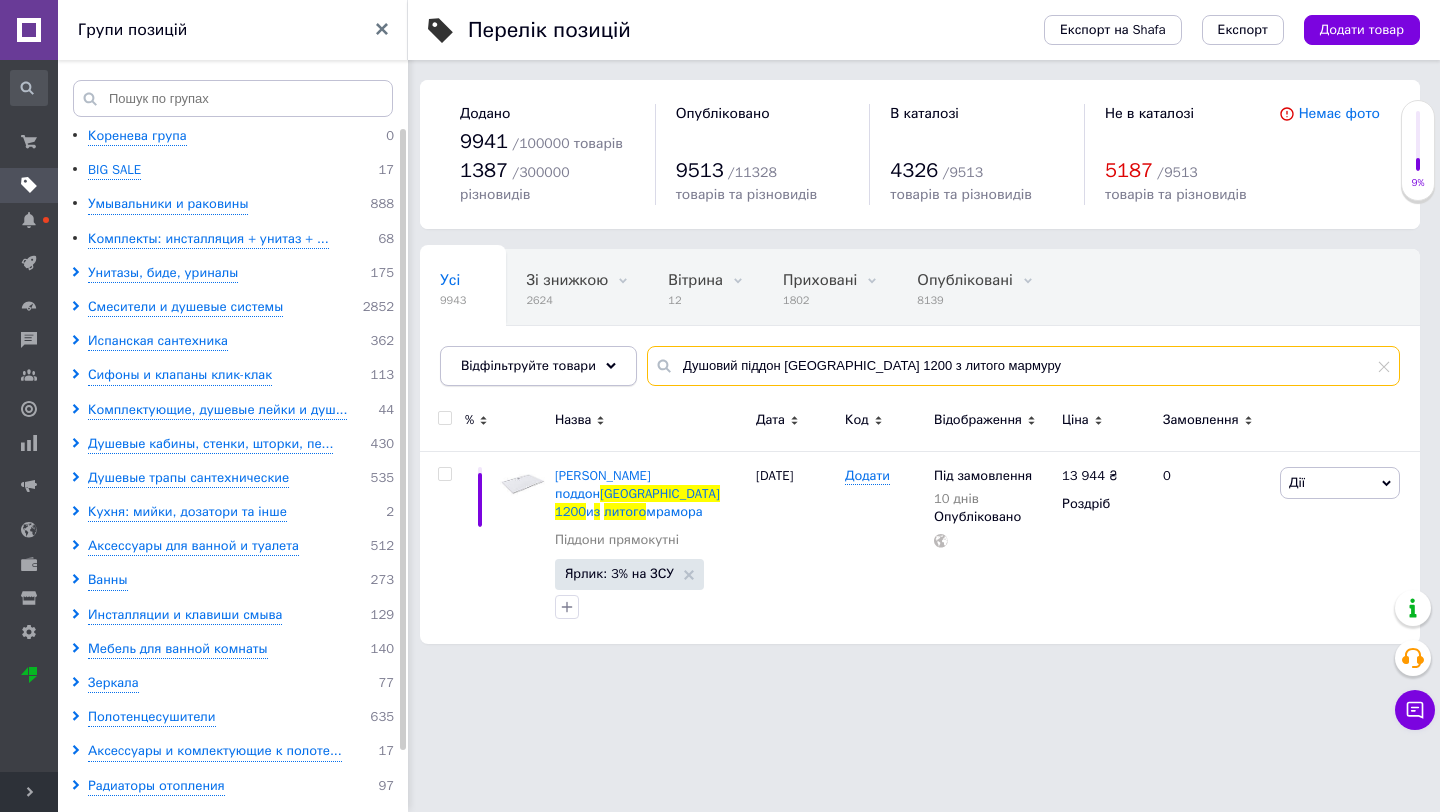 drag, startPoint x: 983, startPoint y: 365, endPoint x: 634, endPoint y: 362, distance: 349.0129 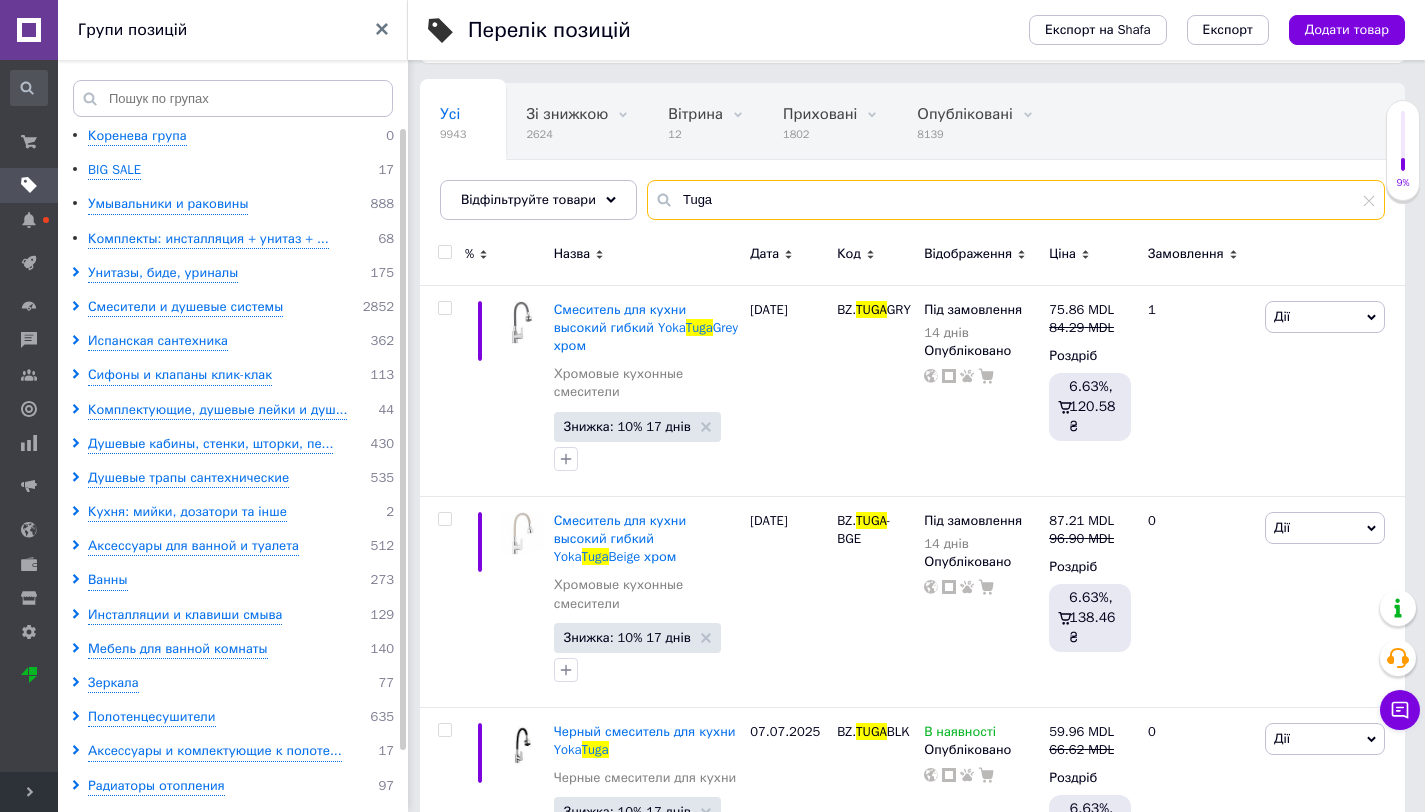 scroll, scrollTop: 256, scrollLeft: 0, axis: vertical 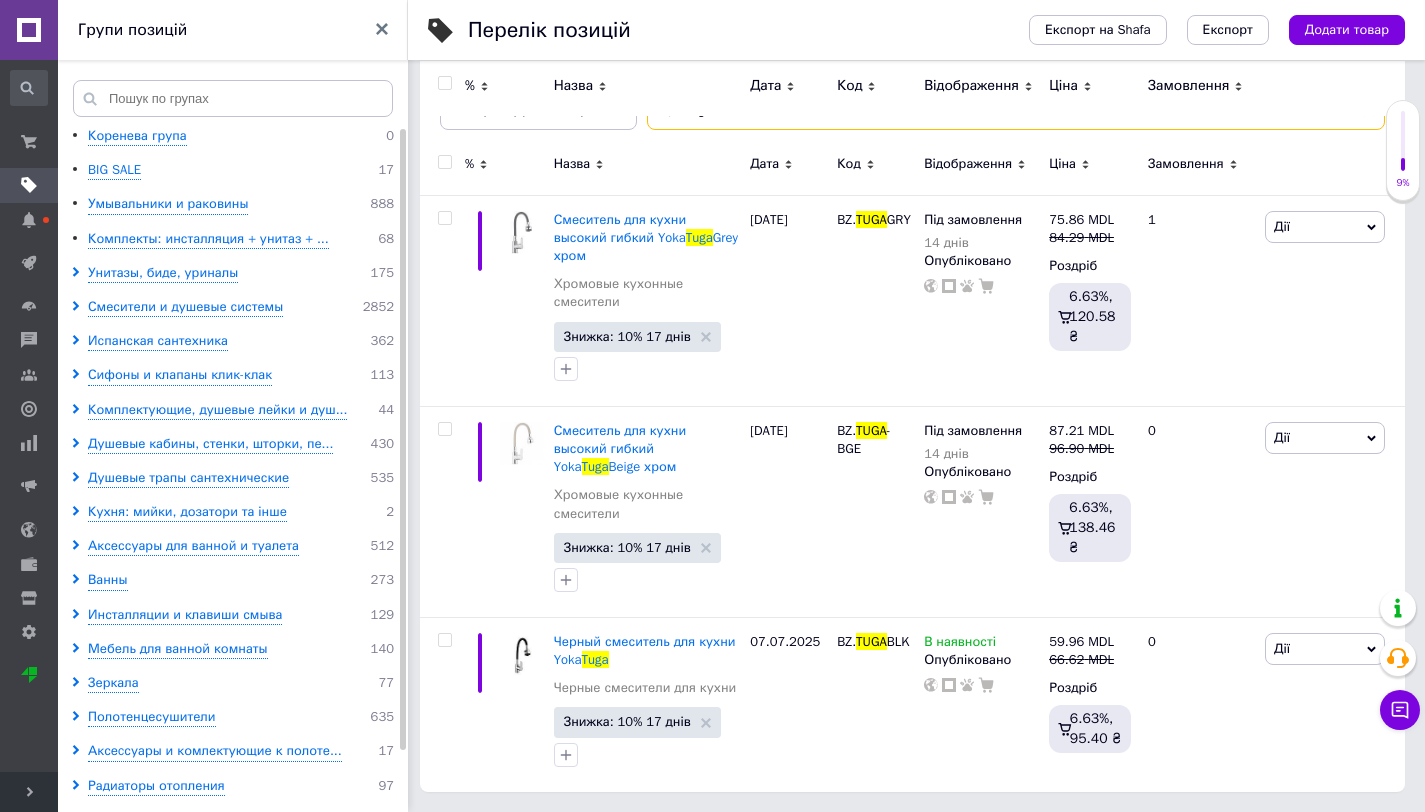 type on "Tuga" 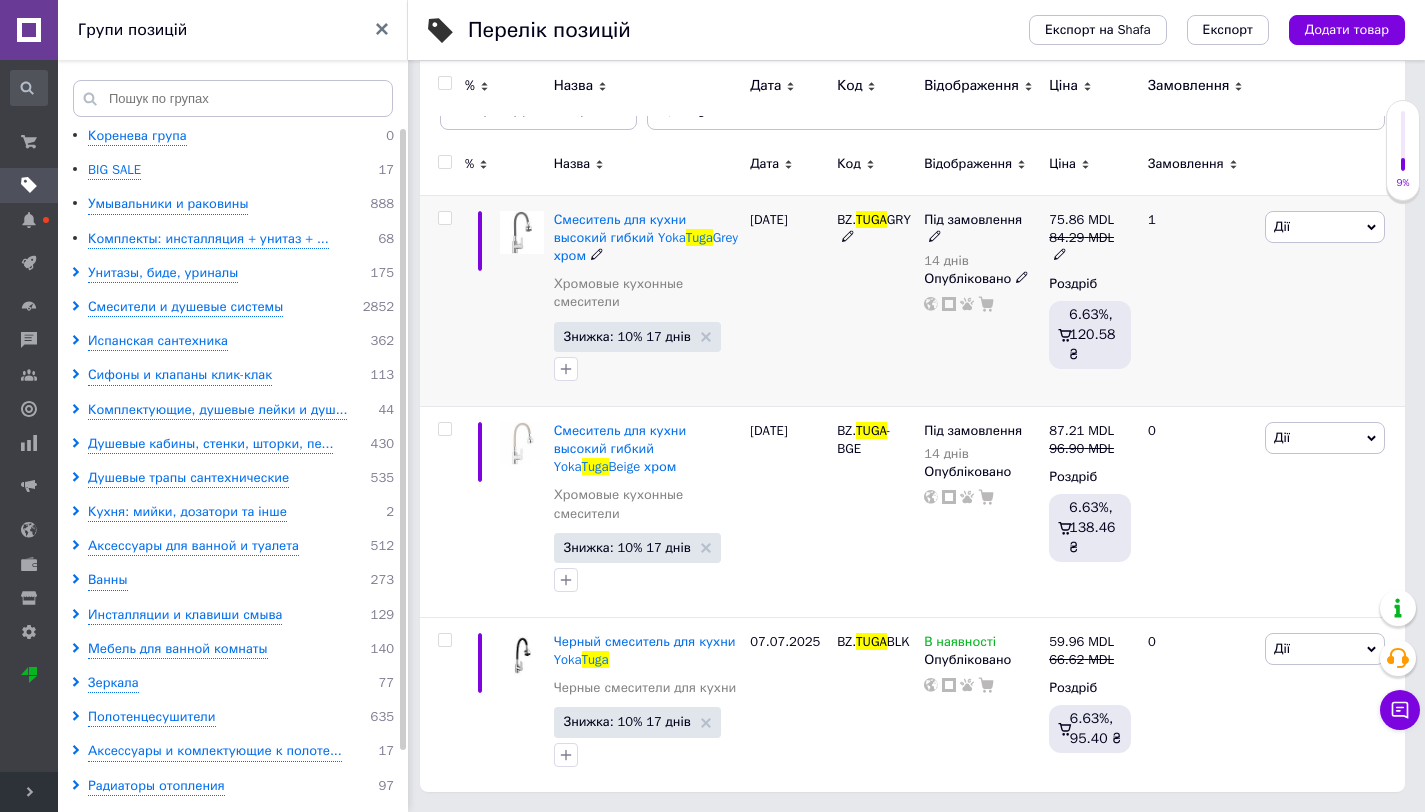 click 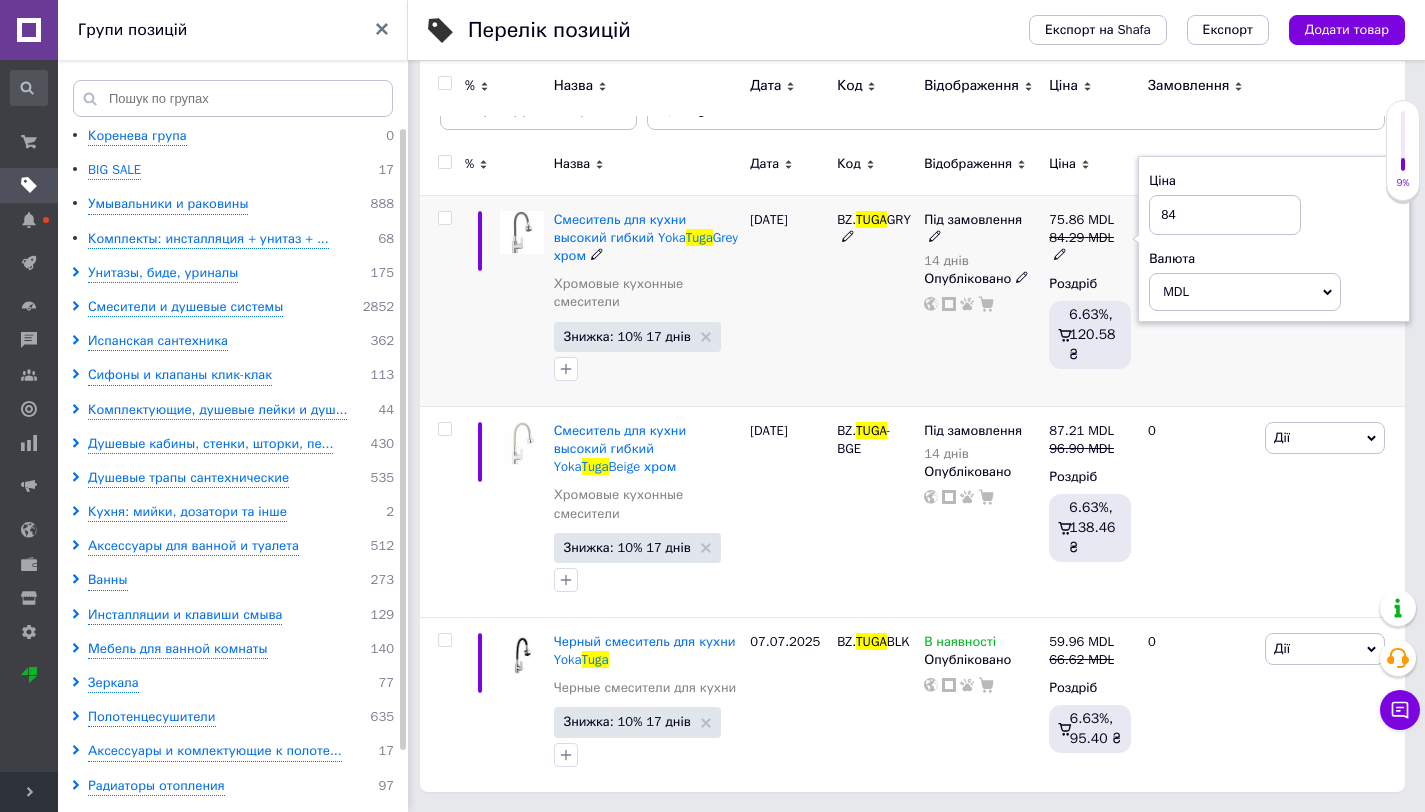 type on "8" 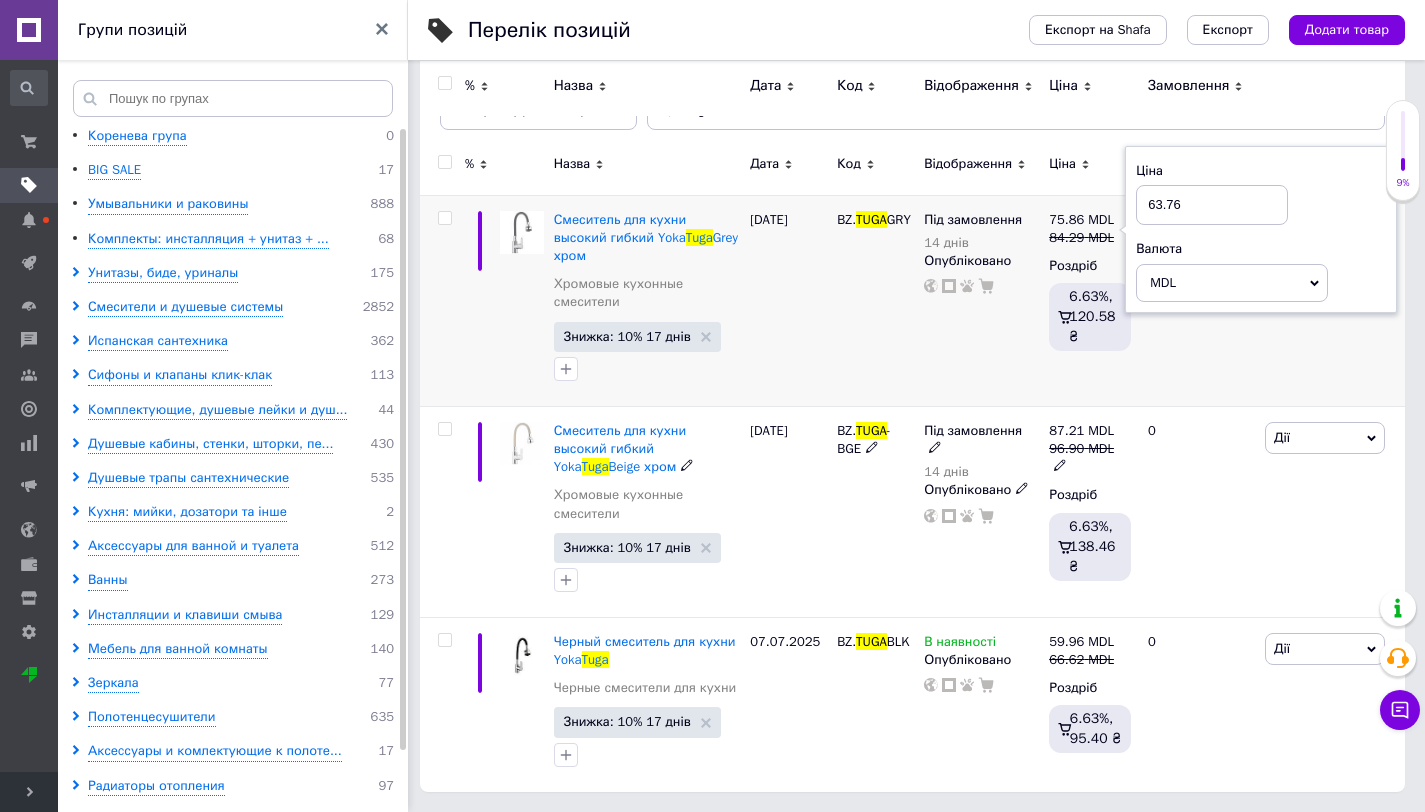 type on "63.76" 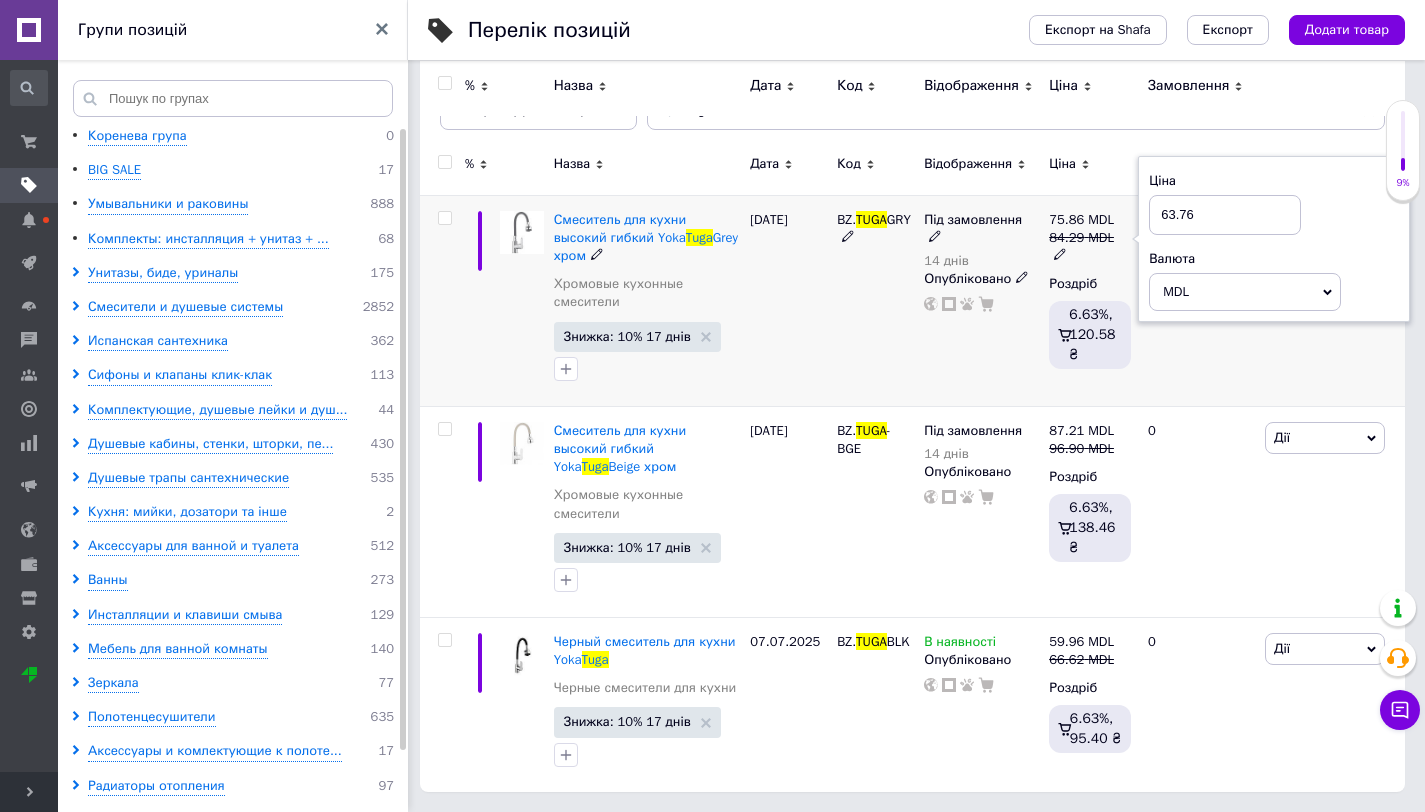 click on "Під замовлення 14 днів Опубліковано" at bounding box center [981, 300] 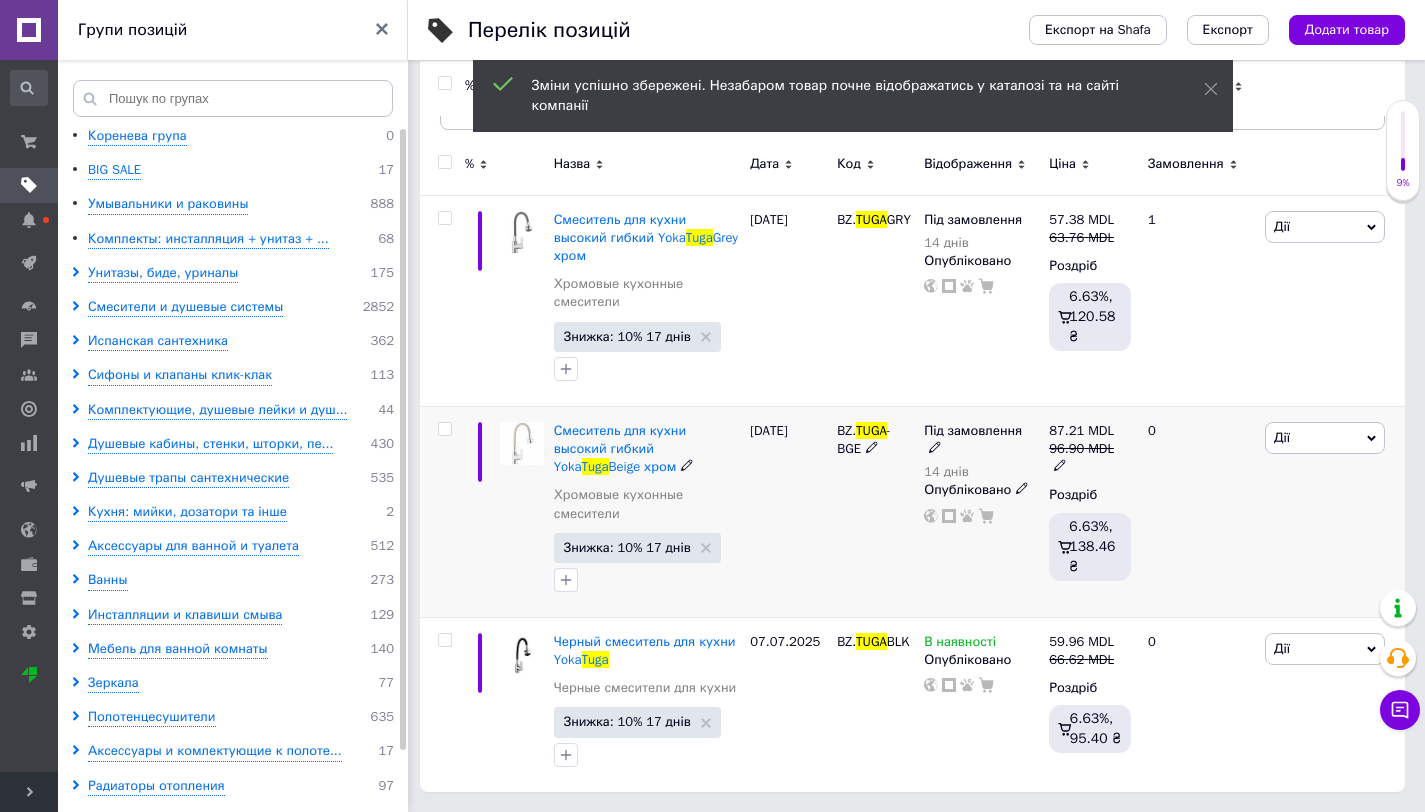 click 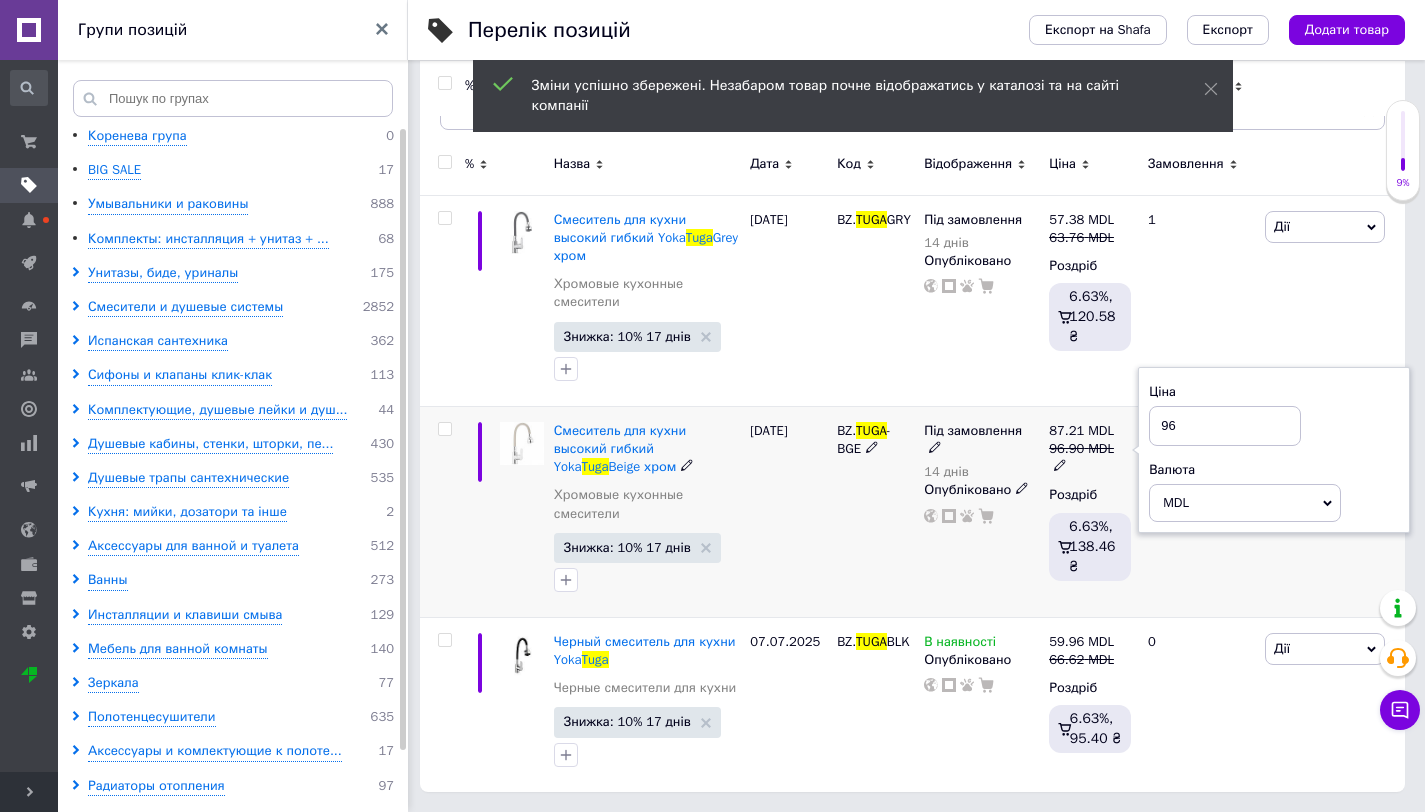 type on "9" 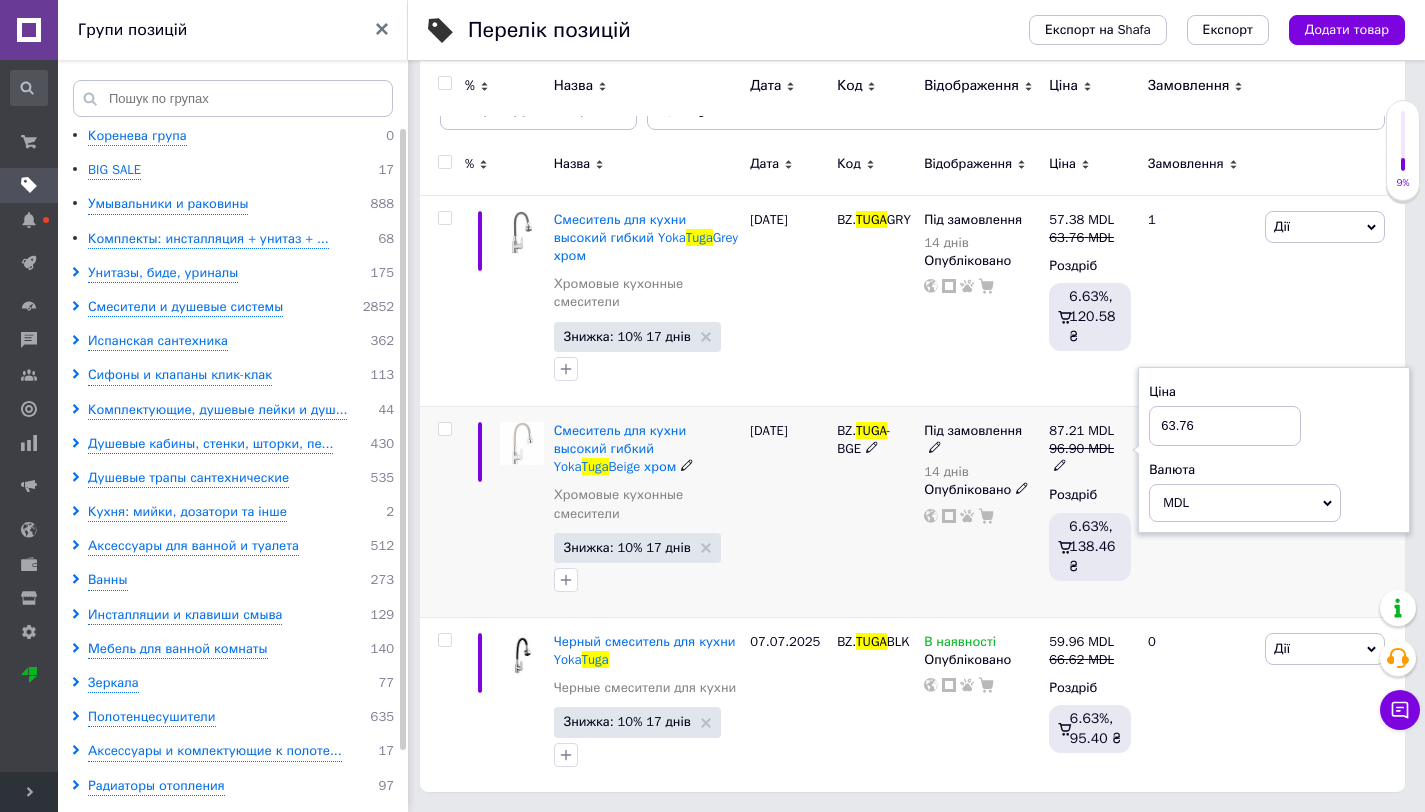 type on "63.76" 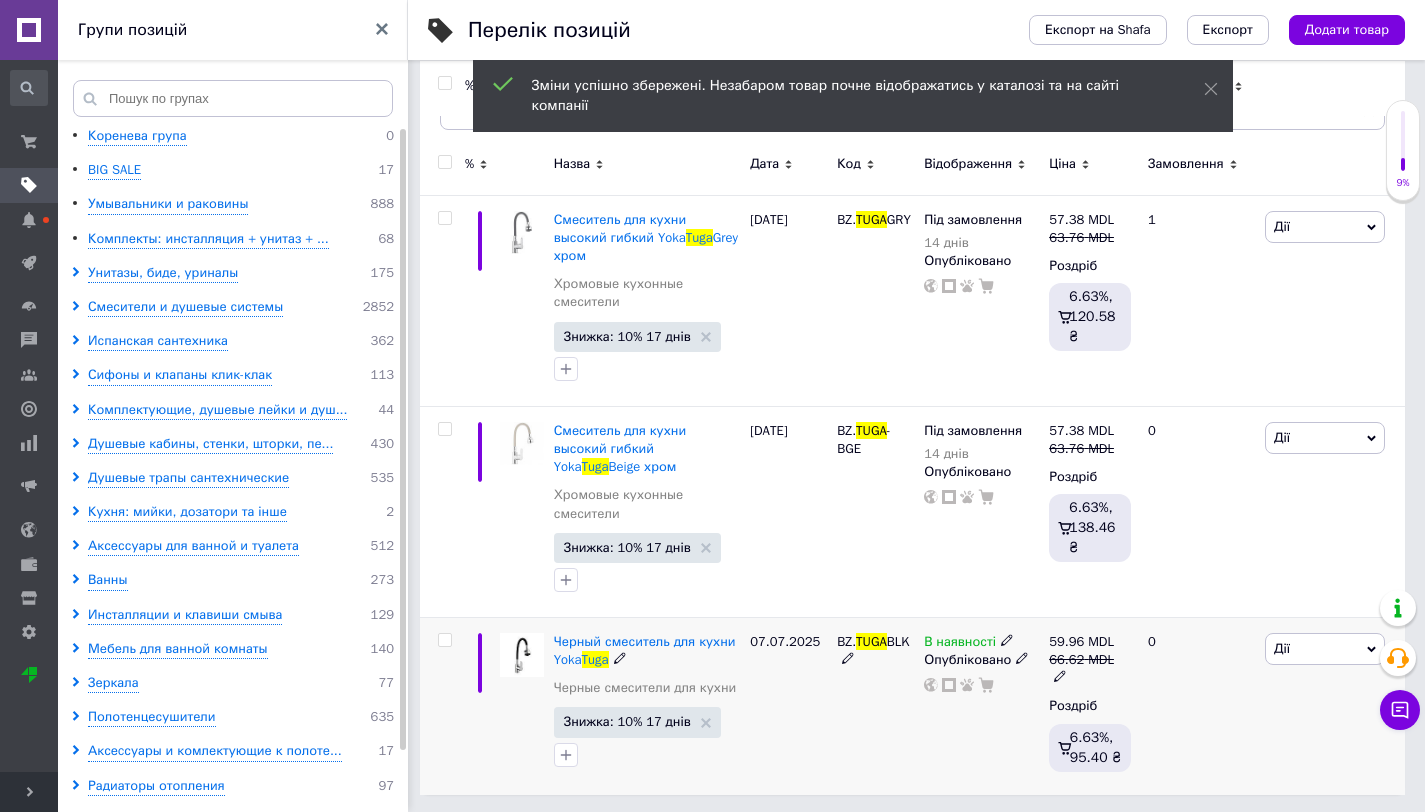 click 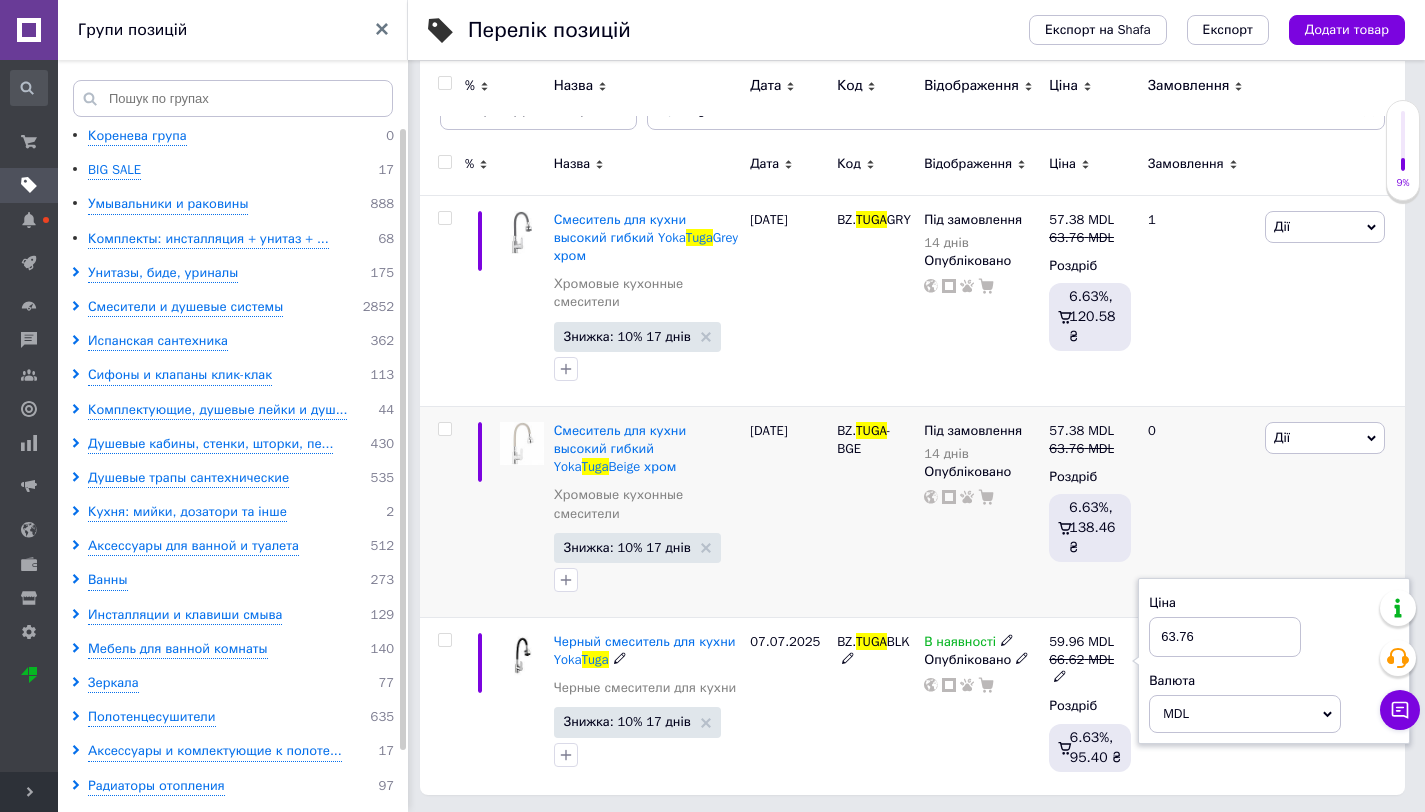 type on "63.76" 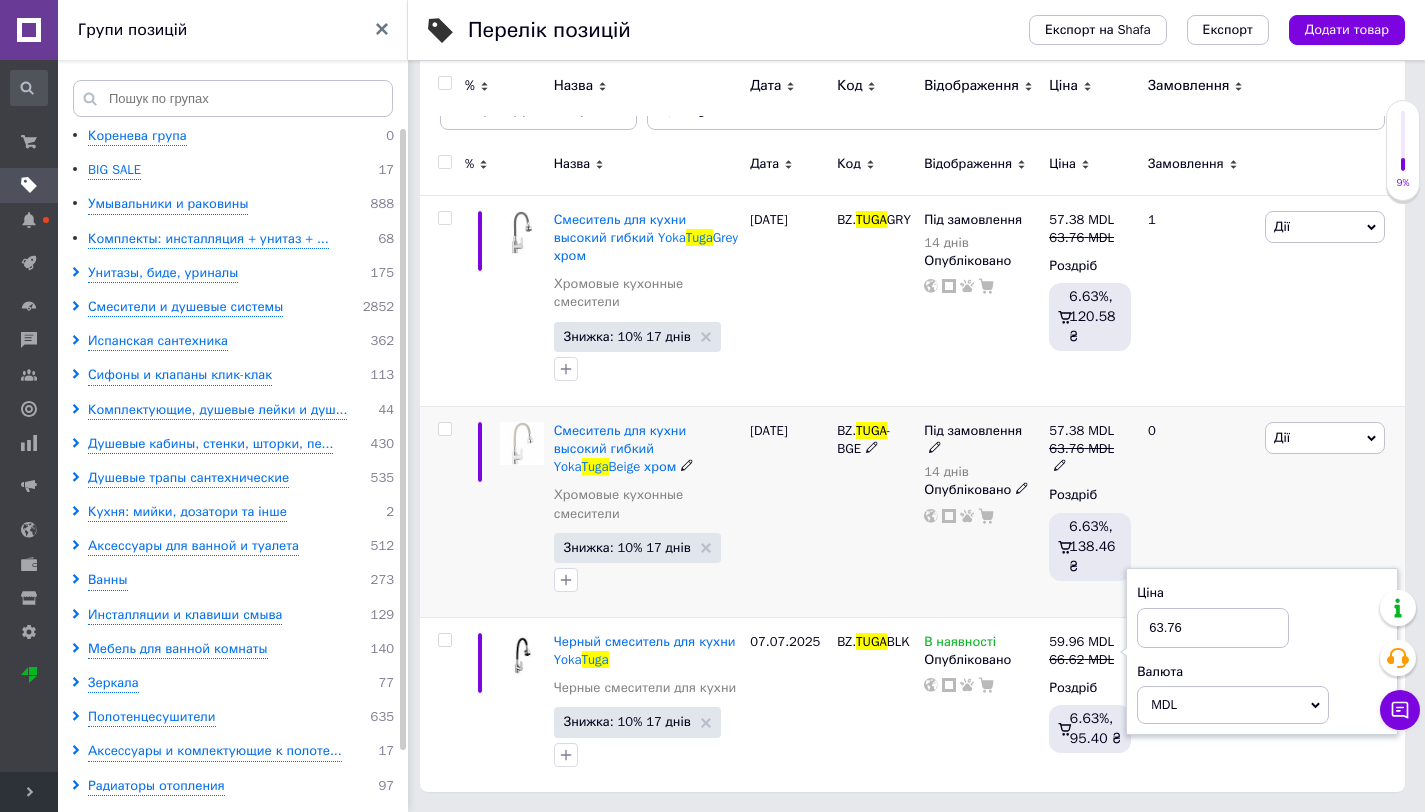 click on "Під замовлення 14 днів Опубліковано" at bounding box center [981, 511] 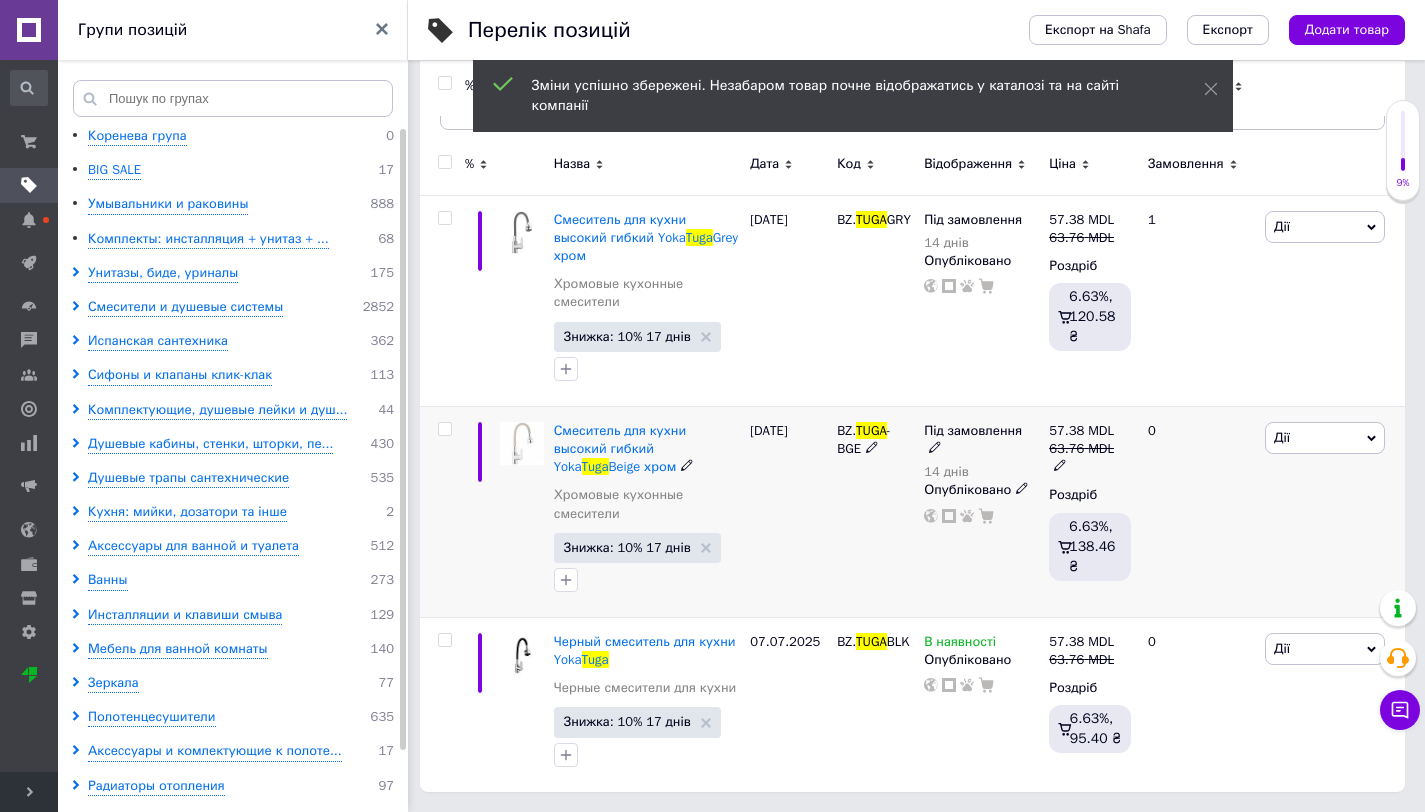 click 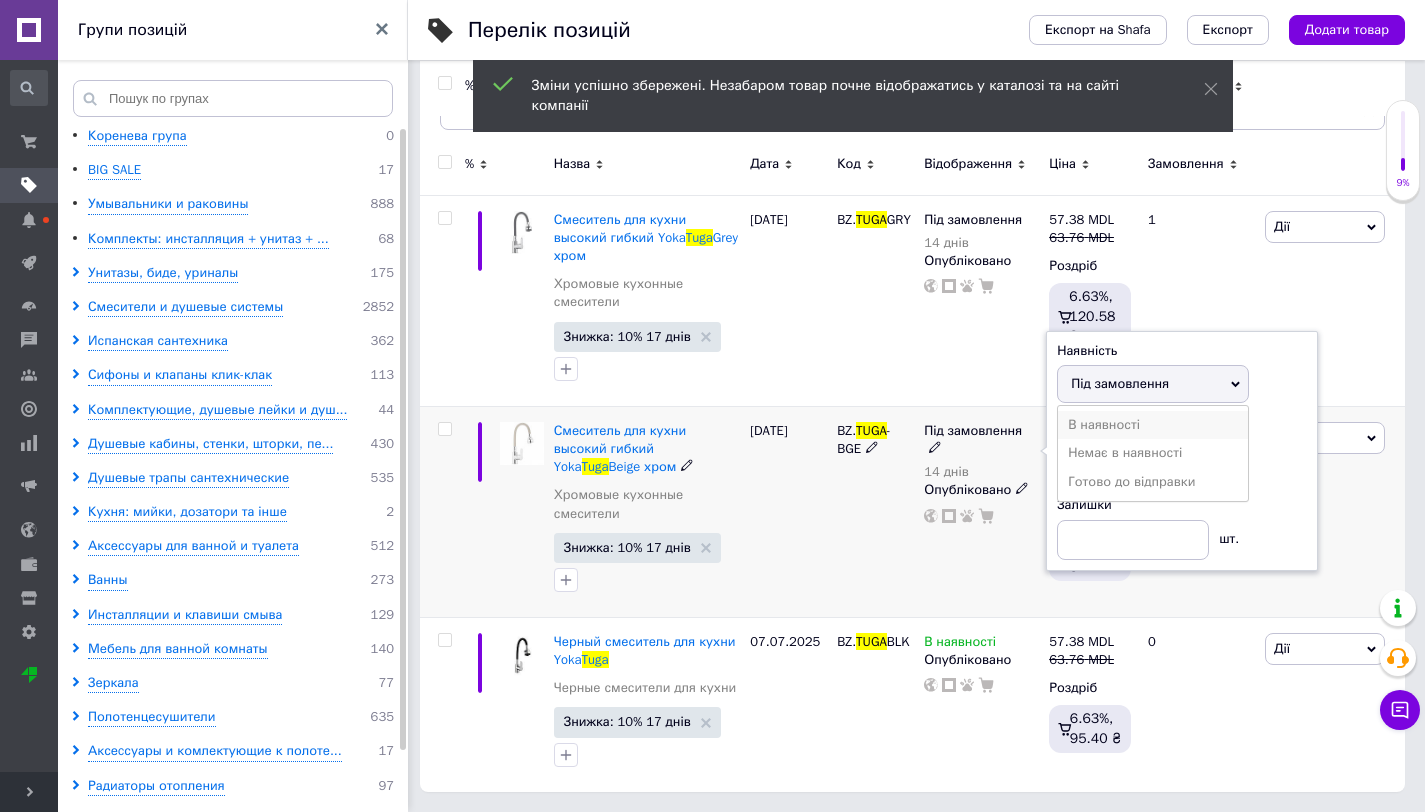 click on "В наявності" at bounding box center (1153, 425) 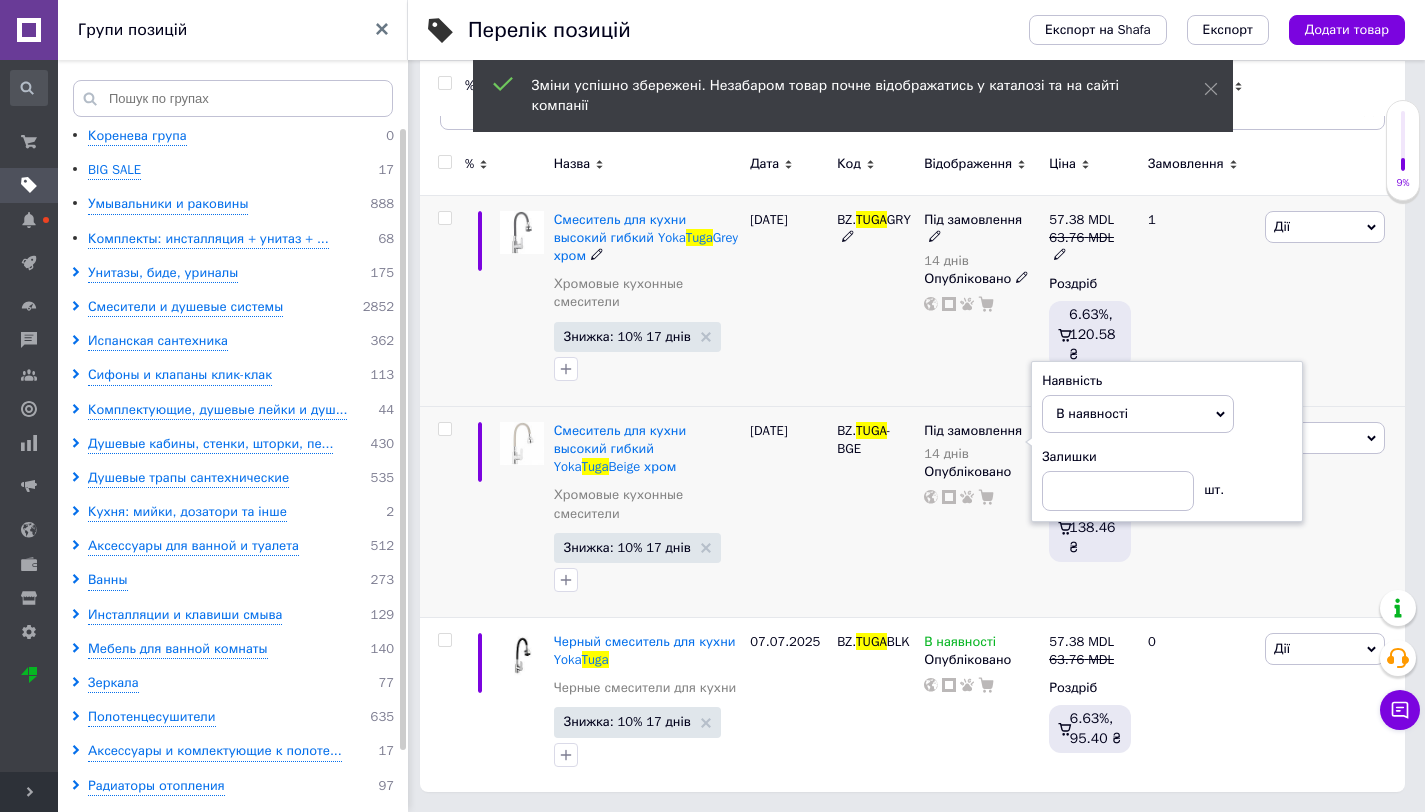 click on "Під замовлення 14 днів Опубліковано" at bounding box center [981, 300] 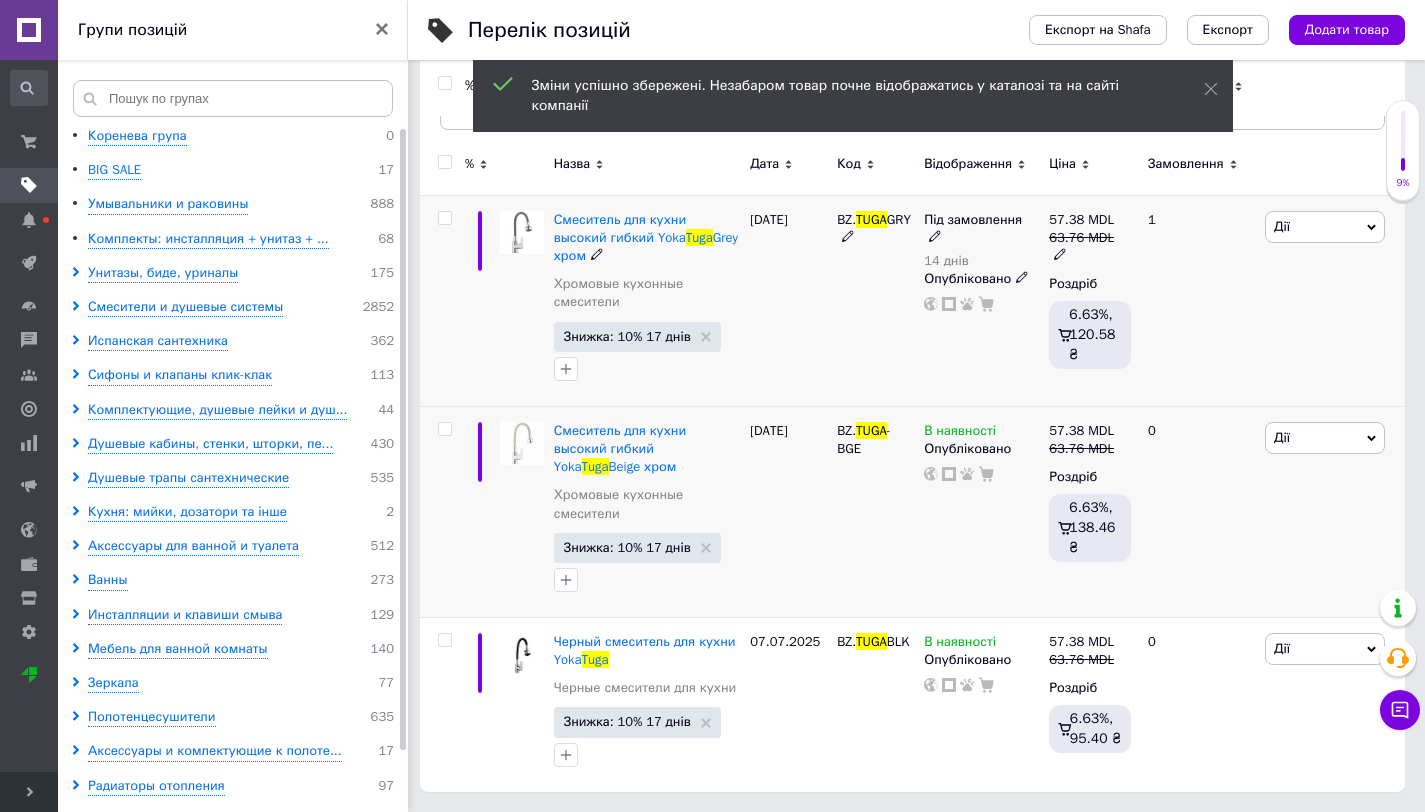 click 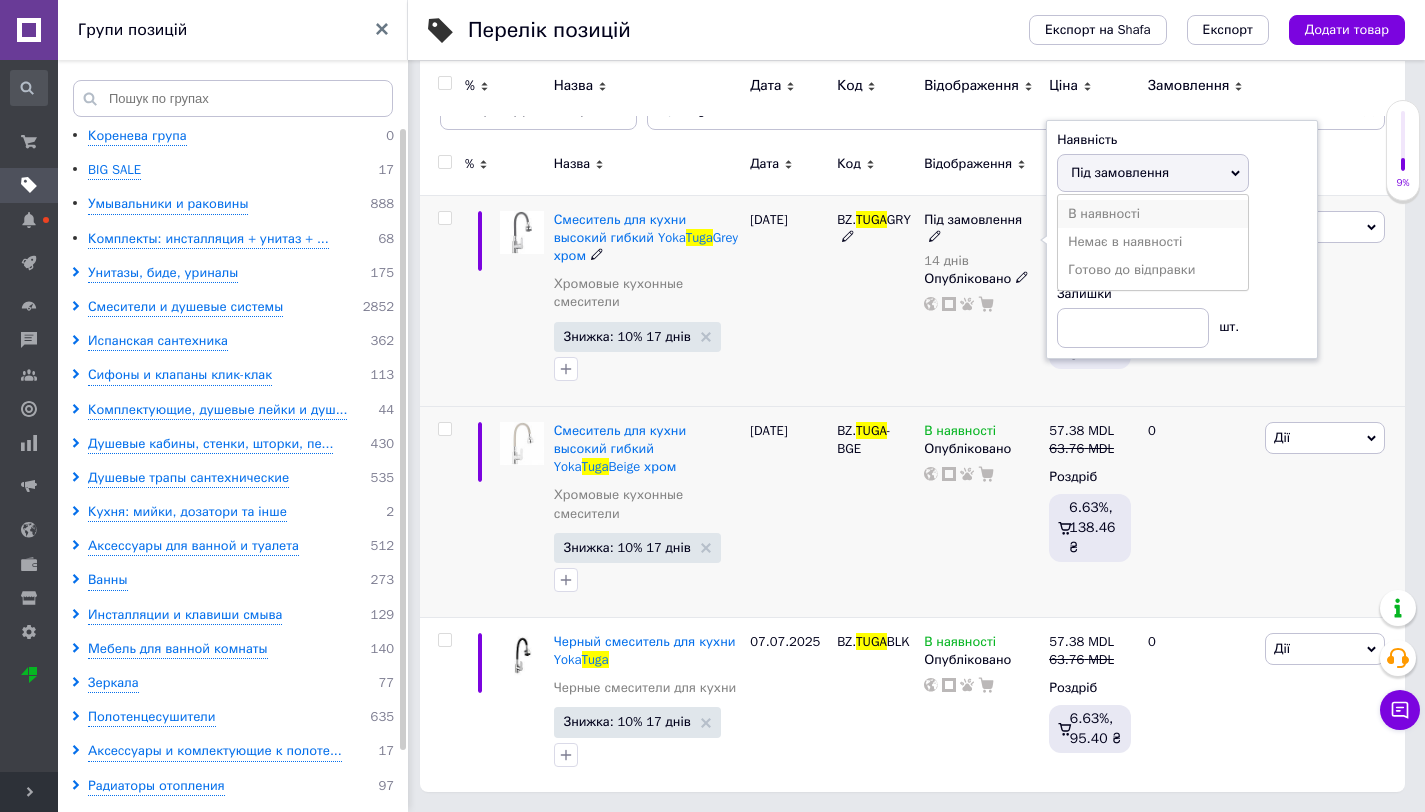 click on "В наявності" at bounding box center [1153, 214] 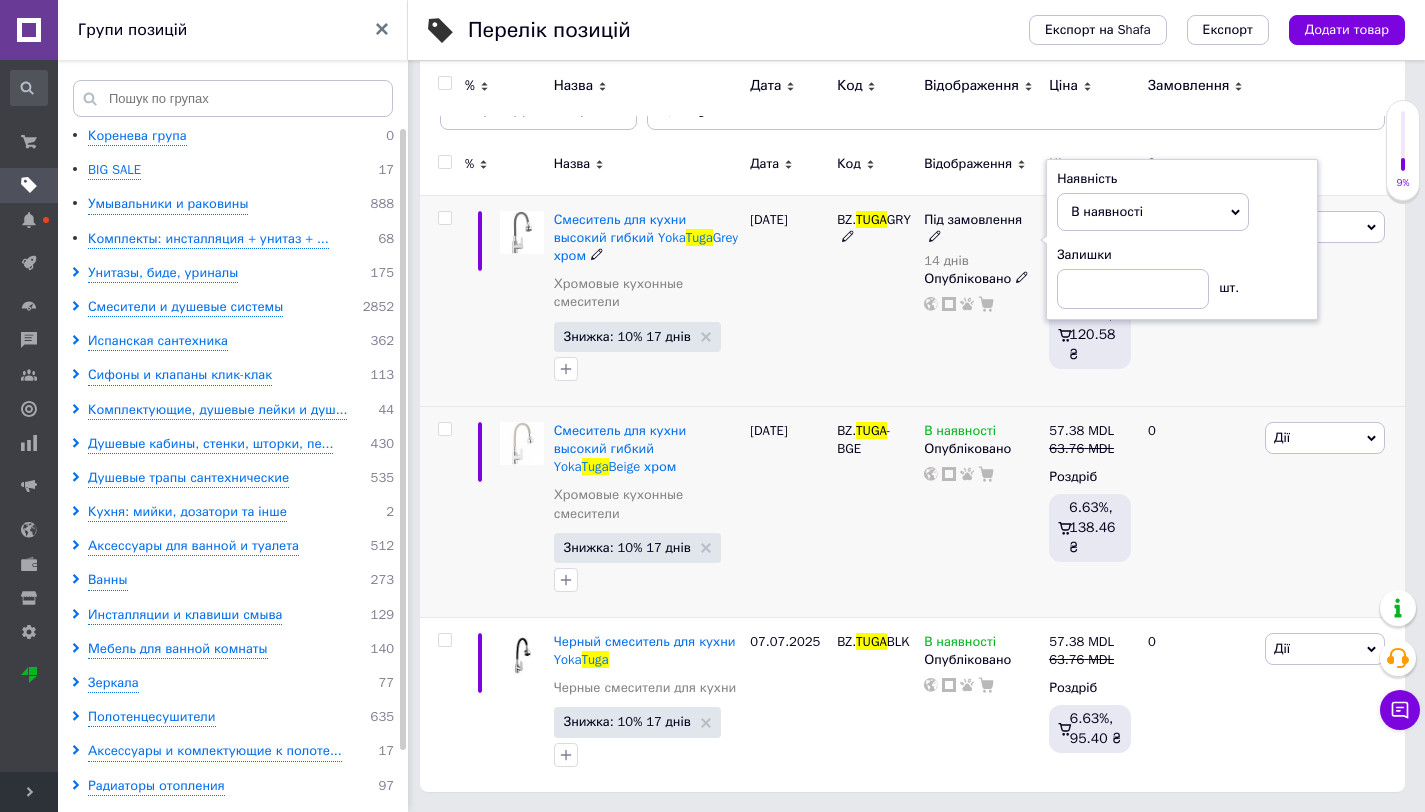 click on "Під замовлення 14 днів Наявність В наявності Немає в наявності Під замовлення Готово до відправки Залишки шт. Опубліковано" at bounding box center [981, 300] 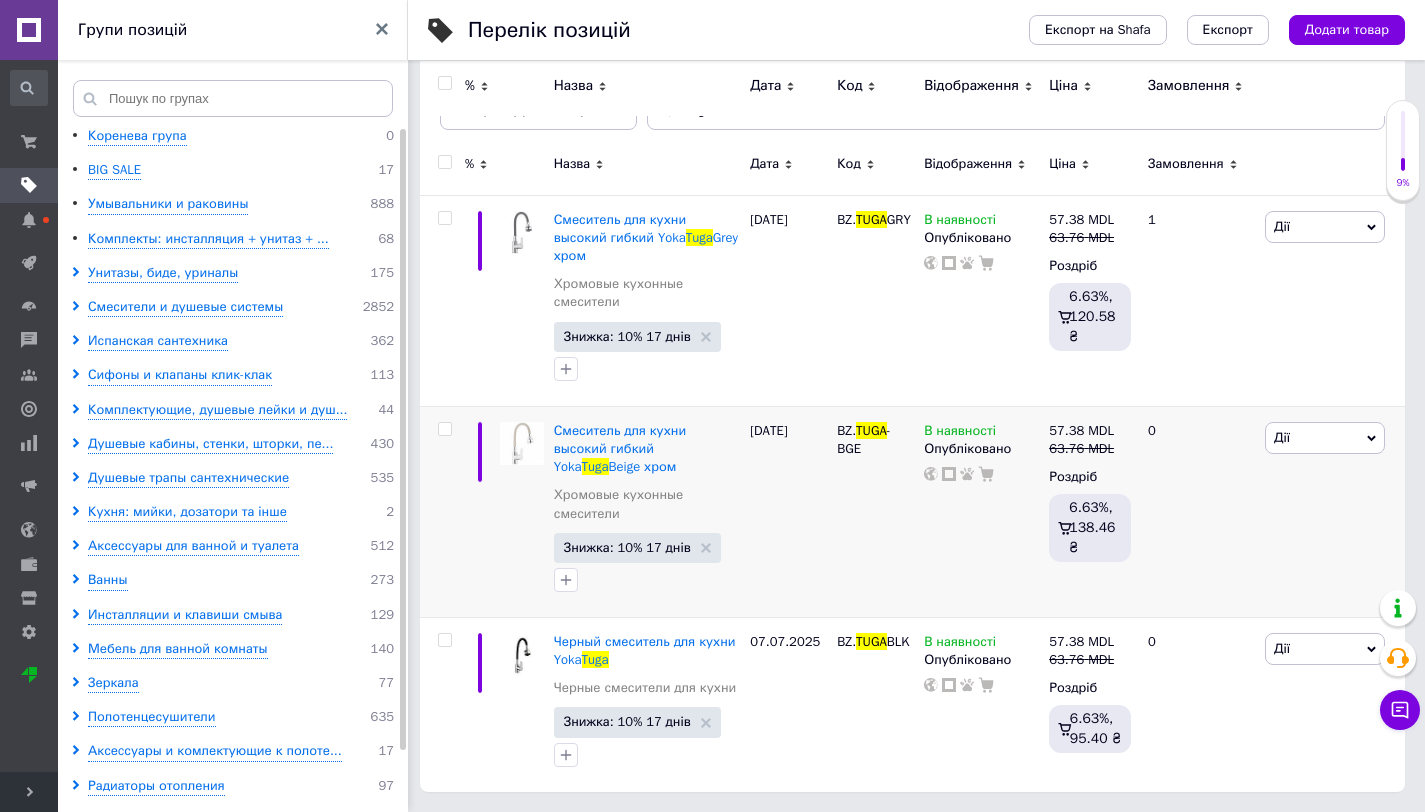 scroll, scrollTop: 0, scrollLeft: 0, axis: both 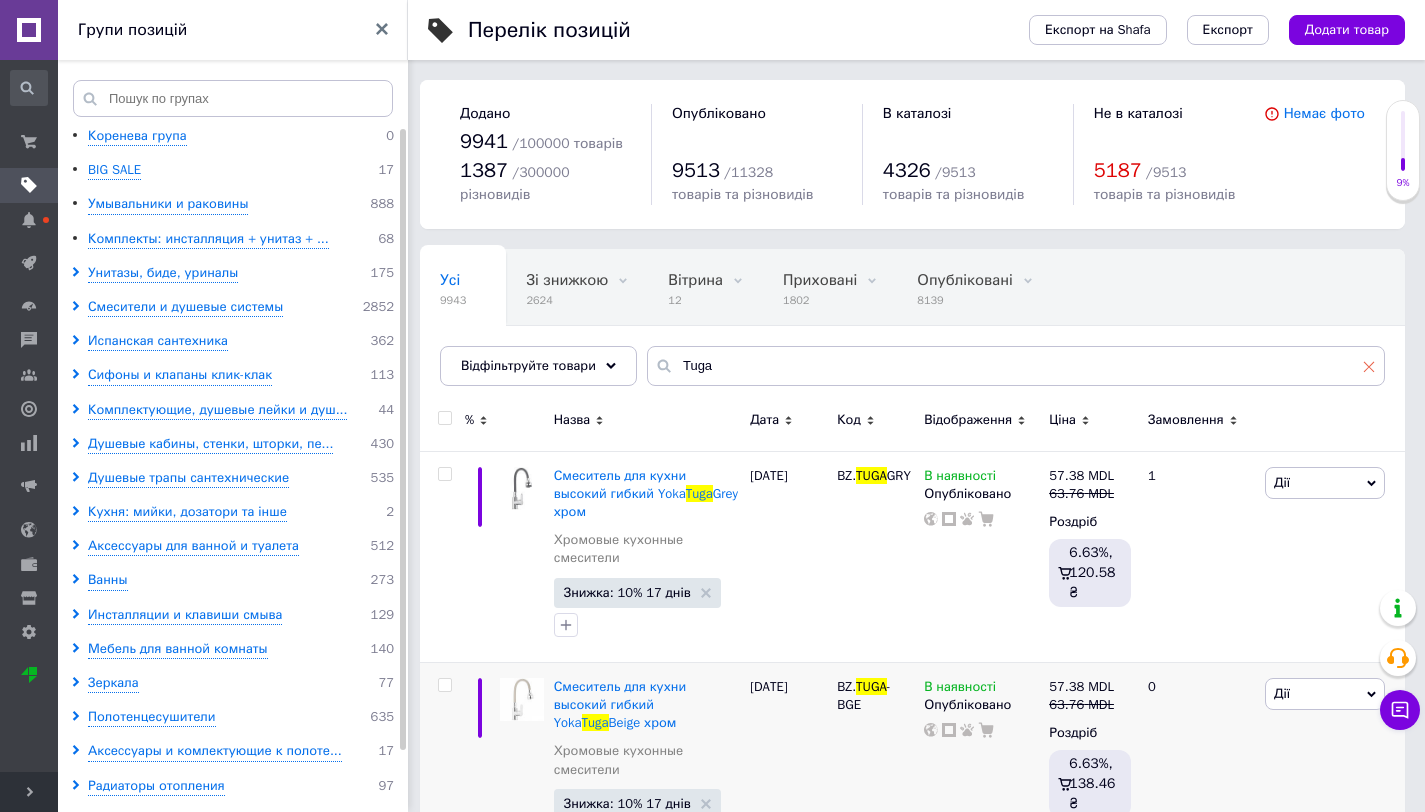 click 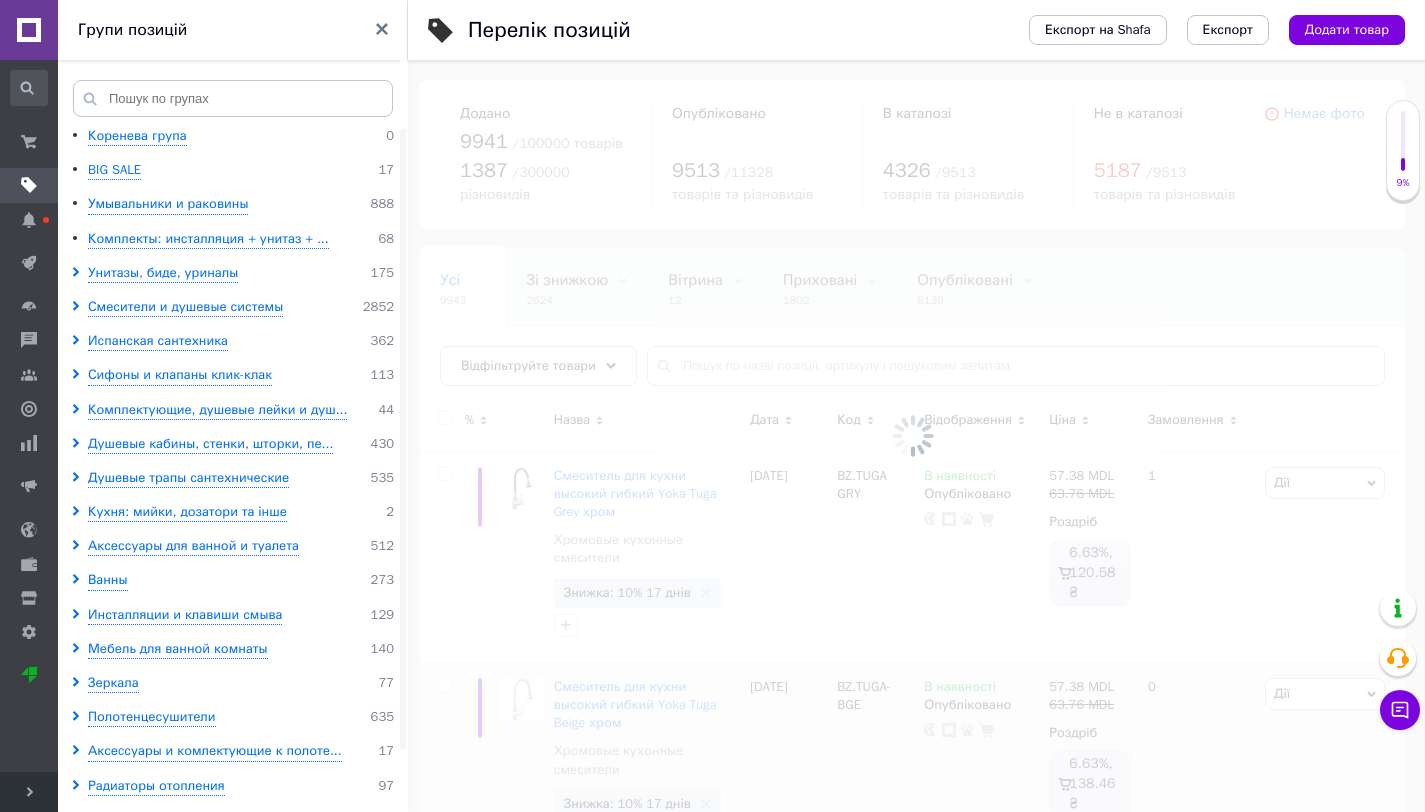 click at bounding box center (912, 436) 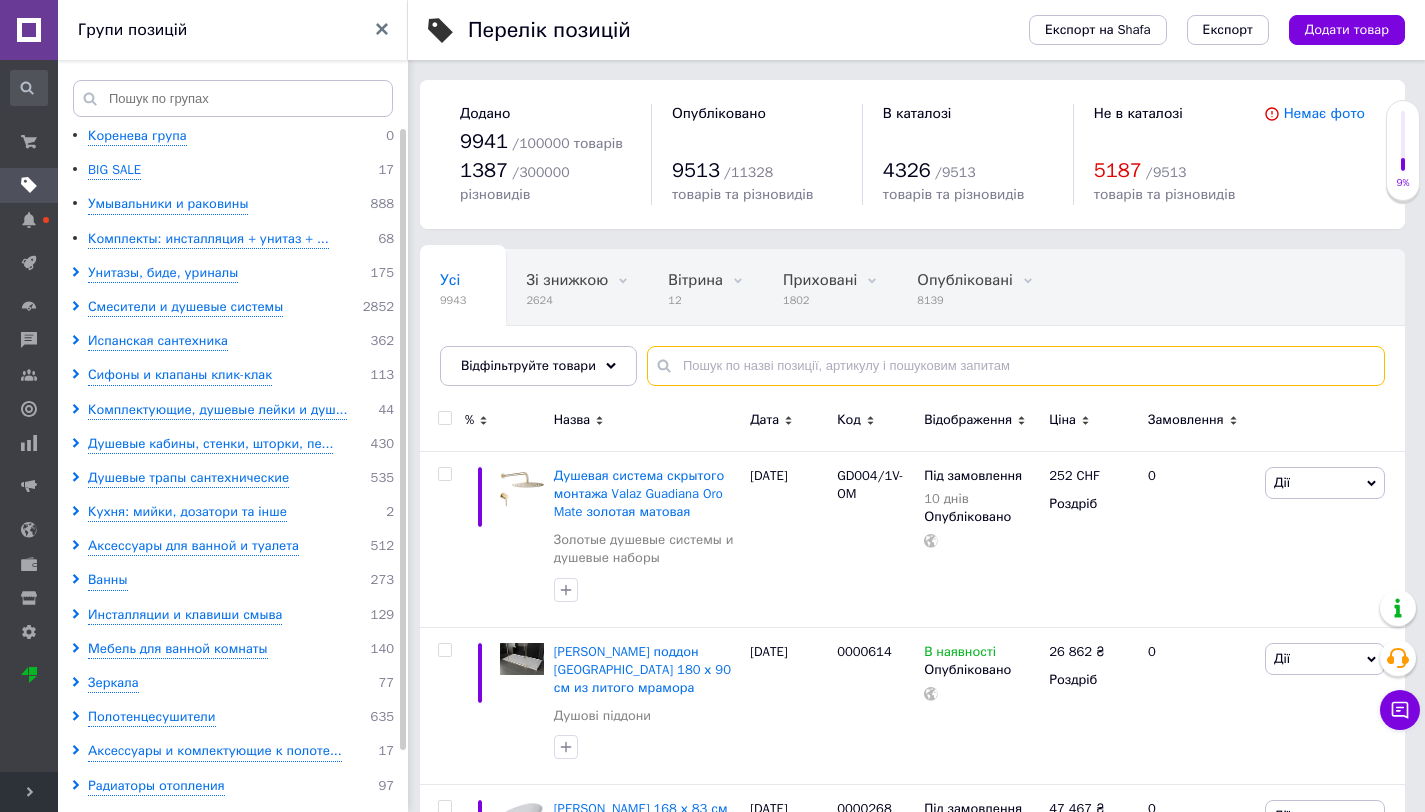 click at bounding box center (1016, 366) 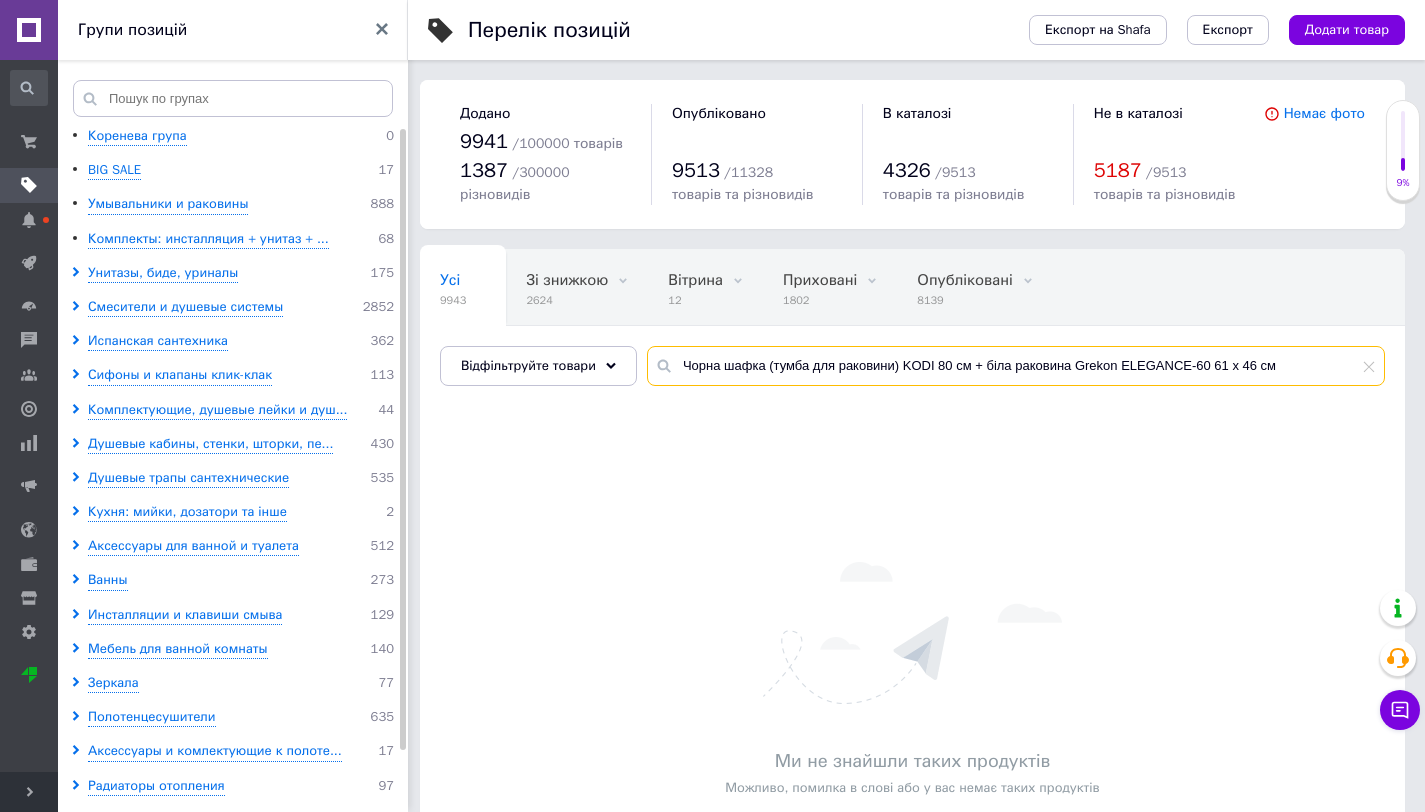 drag, startPoint x: 1285, startPoint y: 364, endPoint x: 746, endPoint y: 368, distance: 539.01483 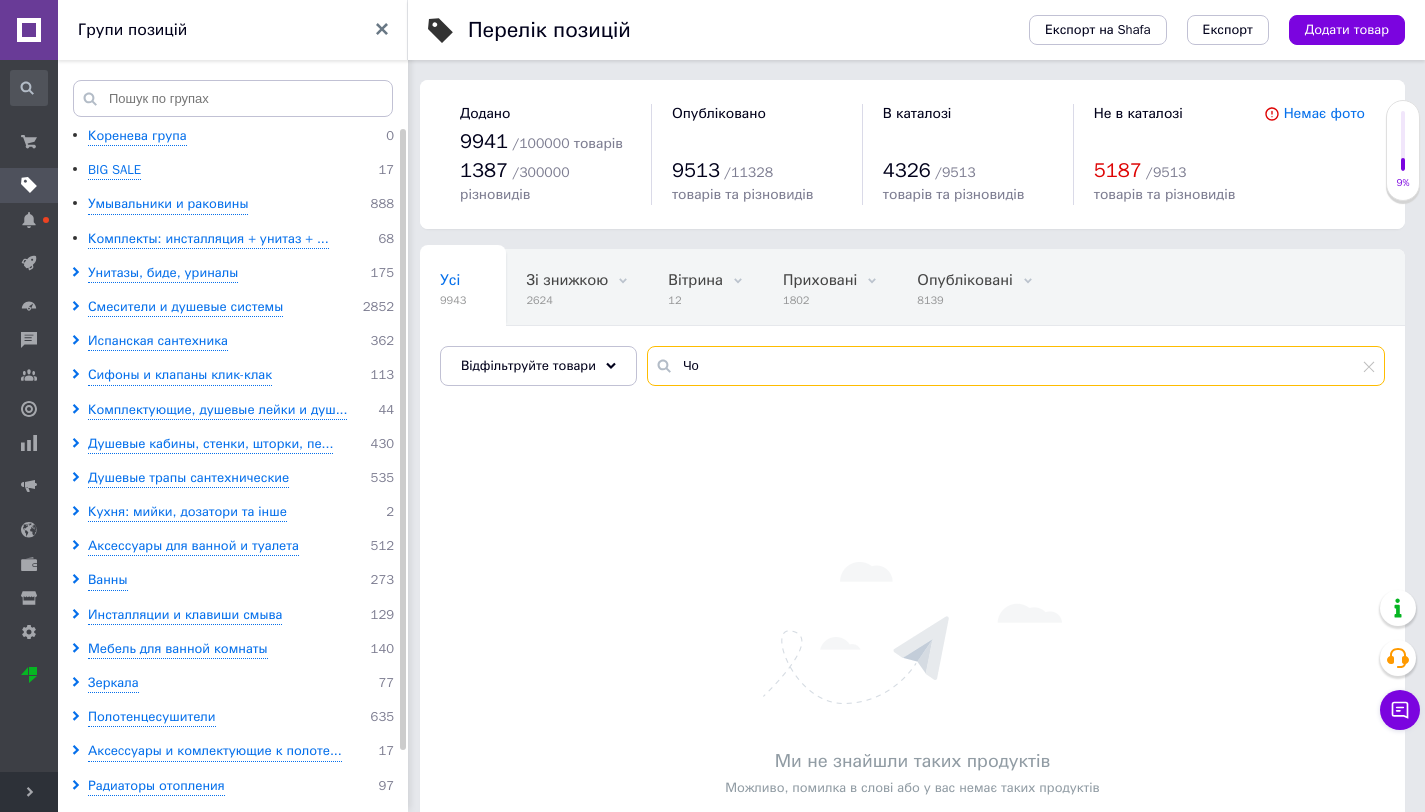 type on "Ч" 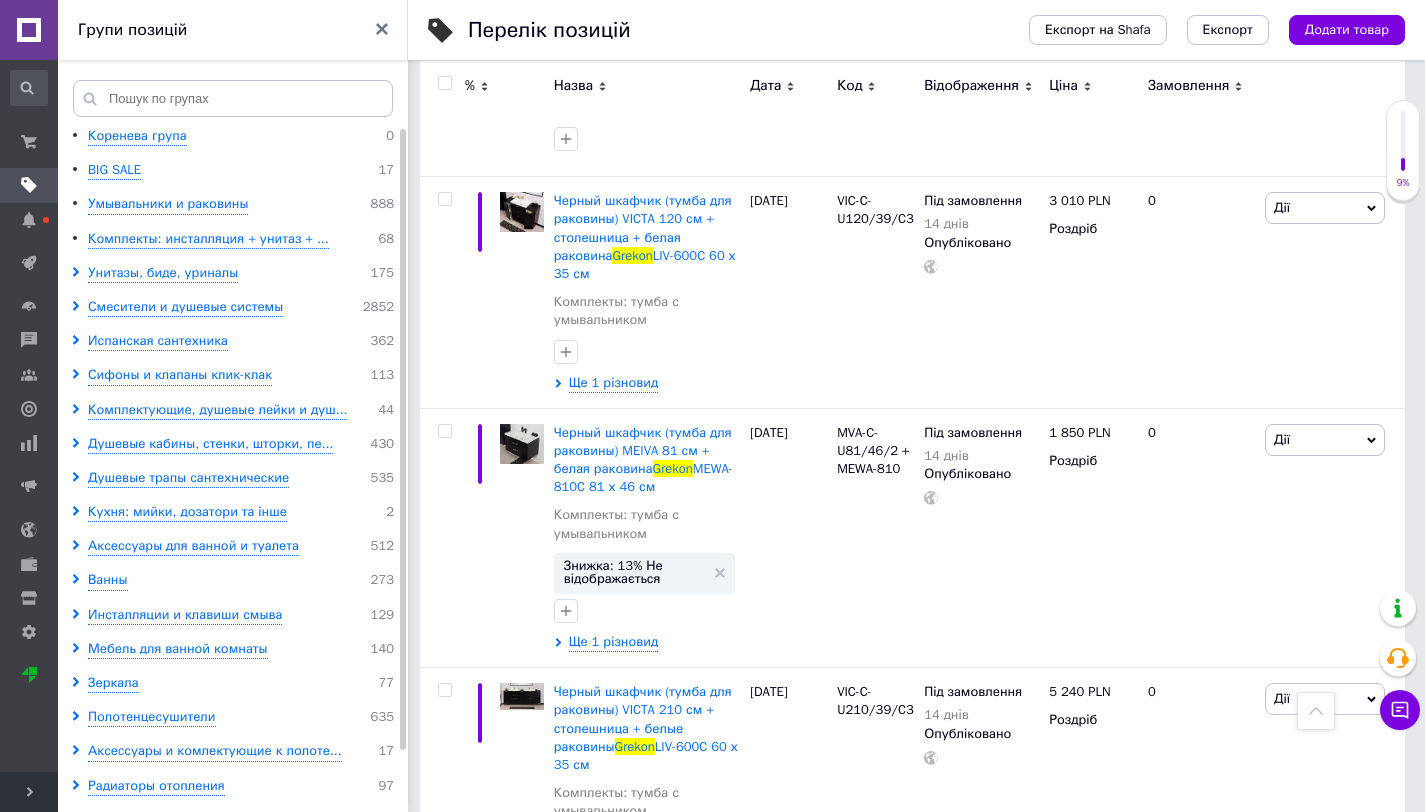 scroll, scrollTop: 20600, scrollLeft: 0, axis: vertical 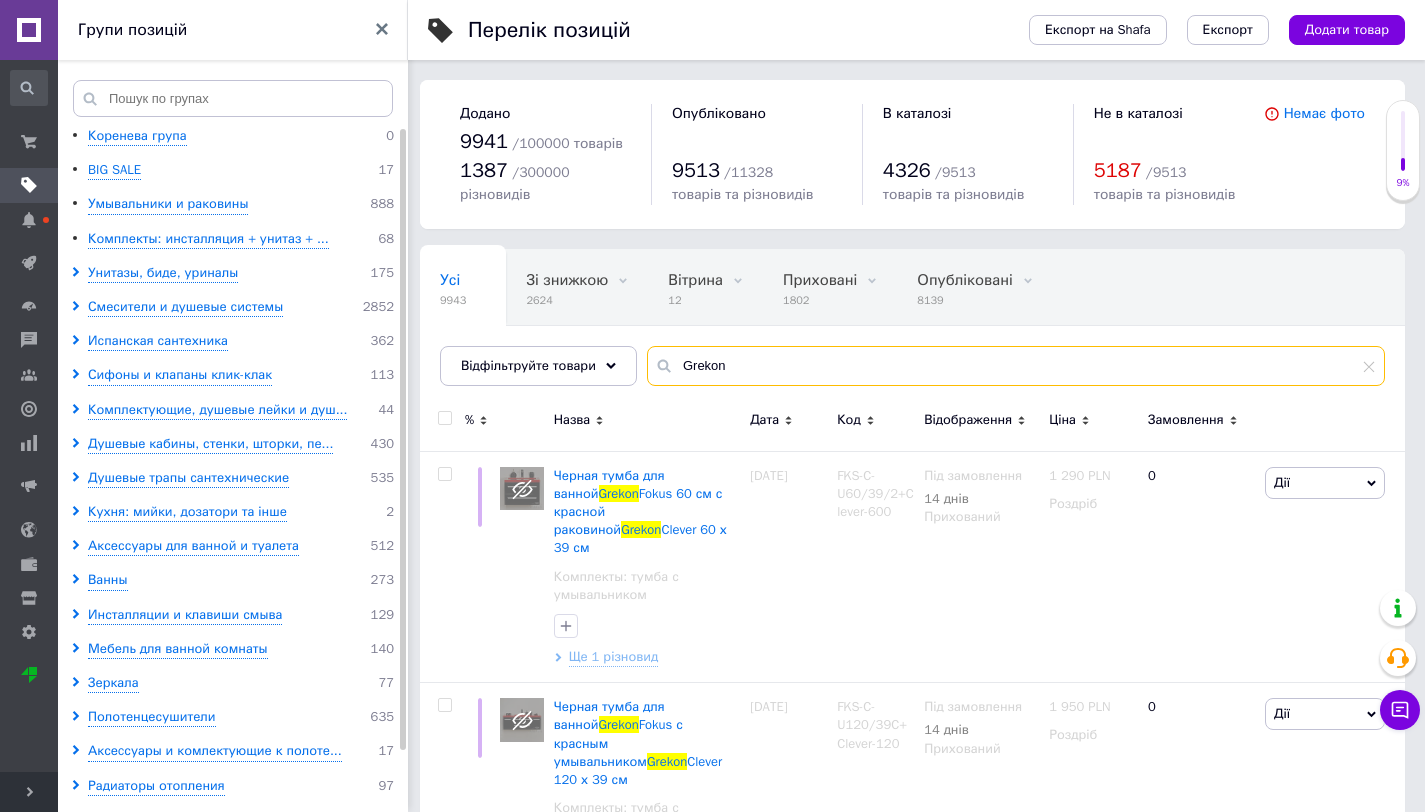 type on "Grekon" 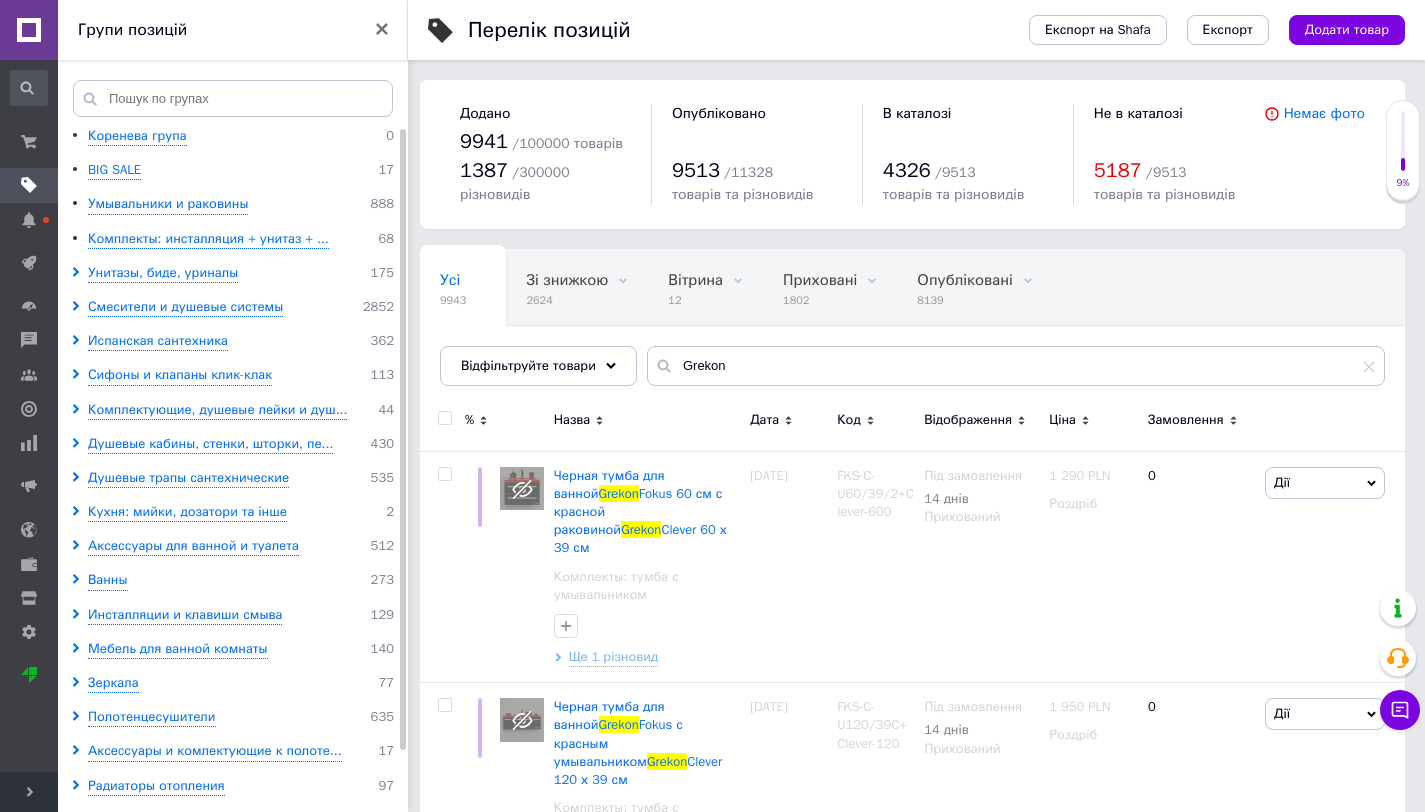 click at bounding box center (444, 418) 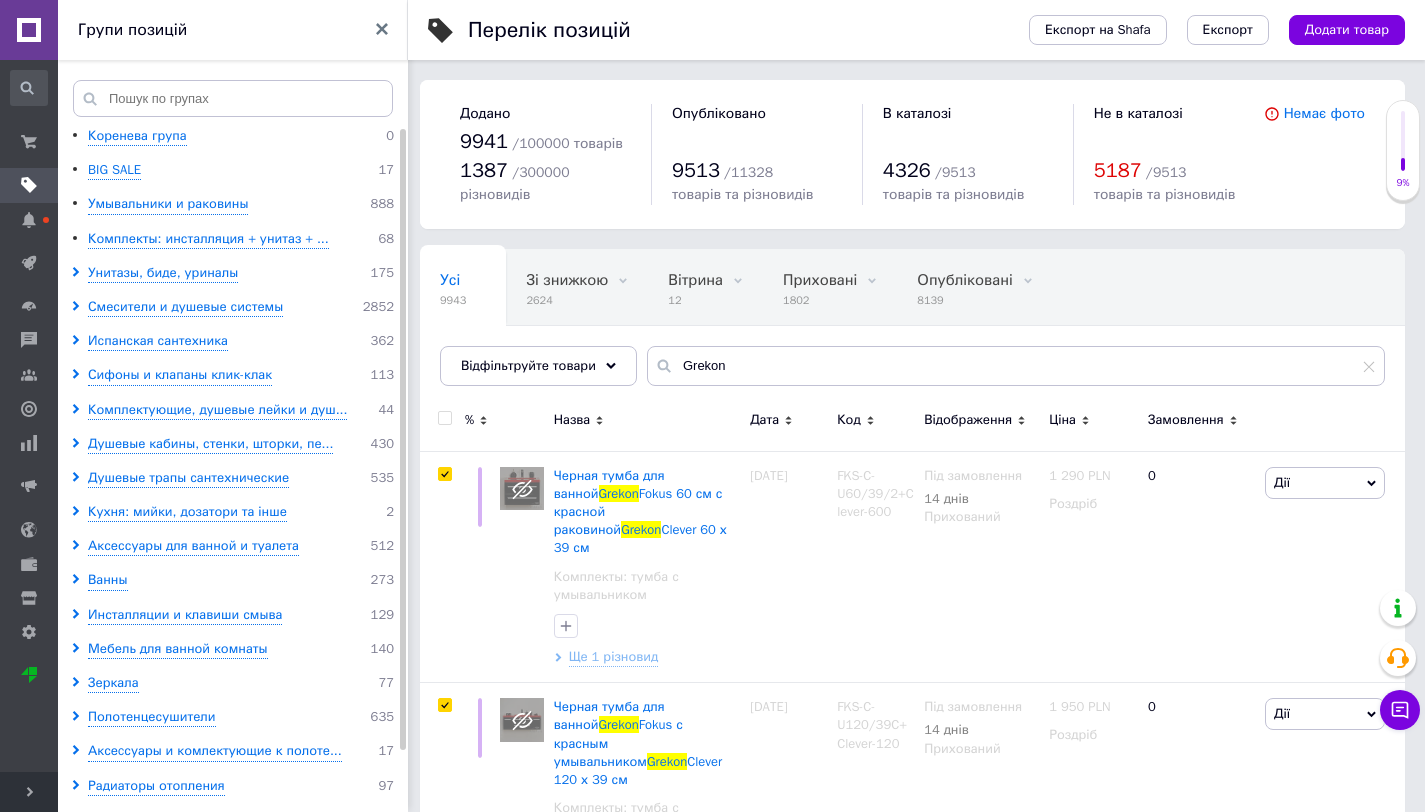 checkbox on "true" 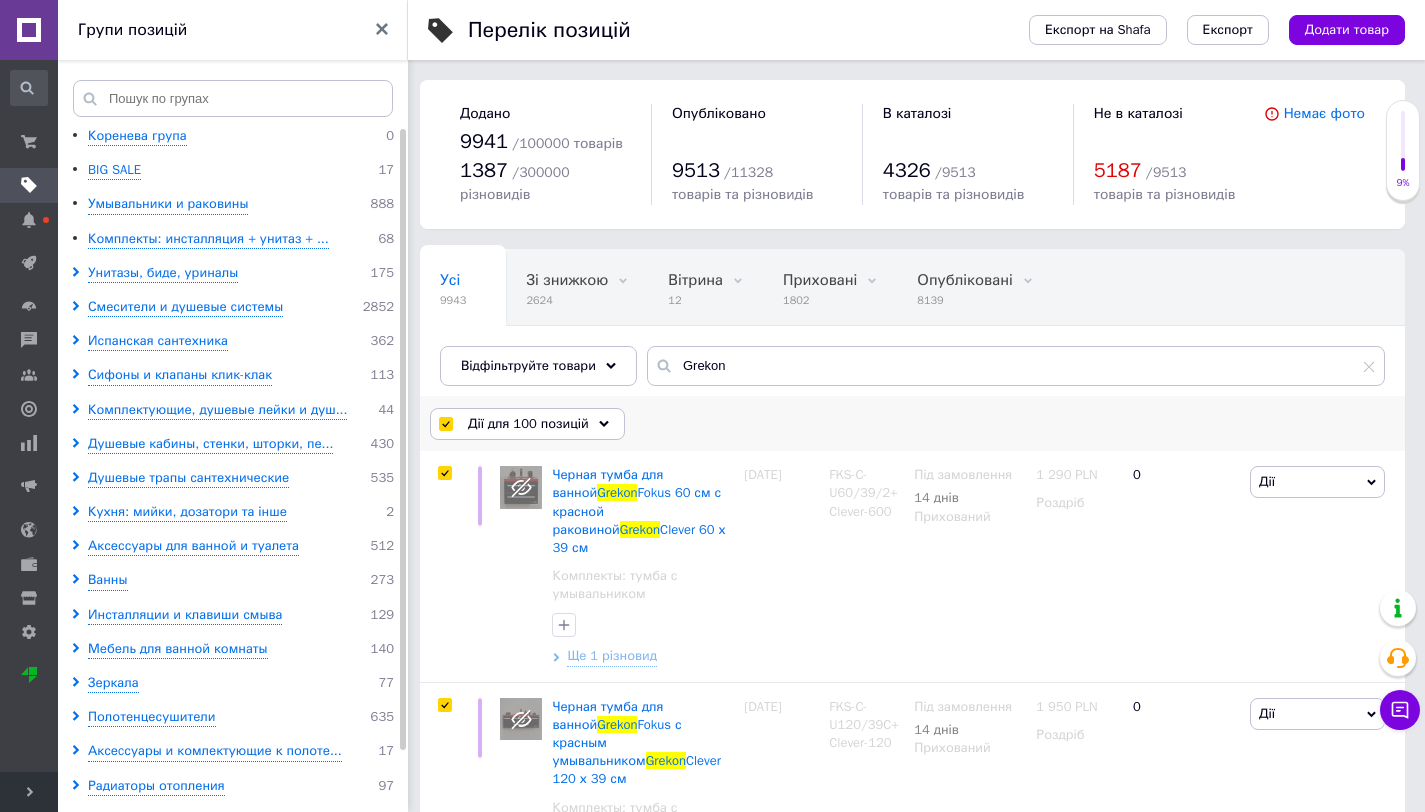 click on "Дії для 100 позицій" at bounding box center [528, 424] 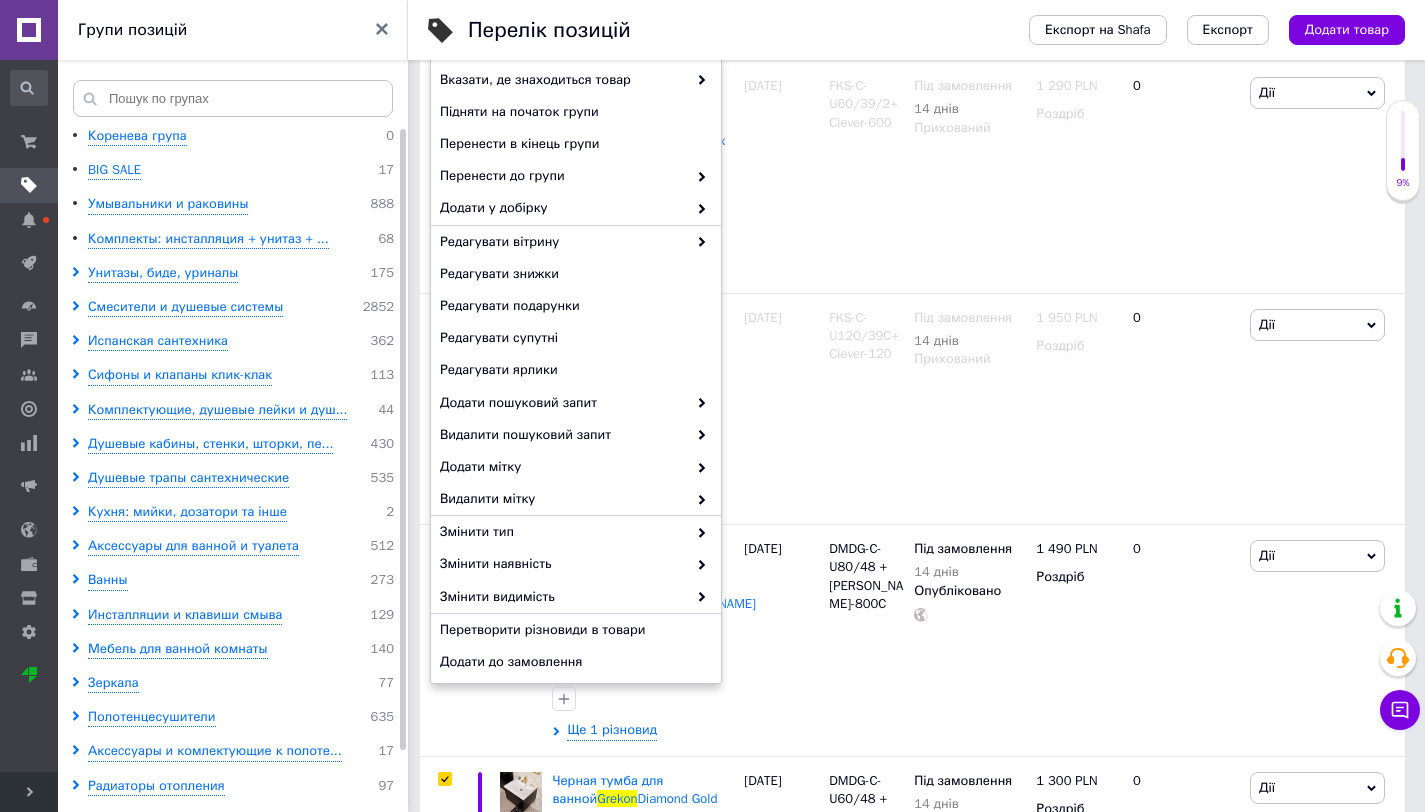 scroll, scrollTop: 400, scrollLeft: 0, axis: vertical 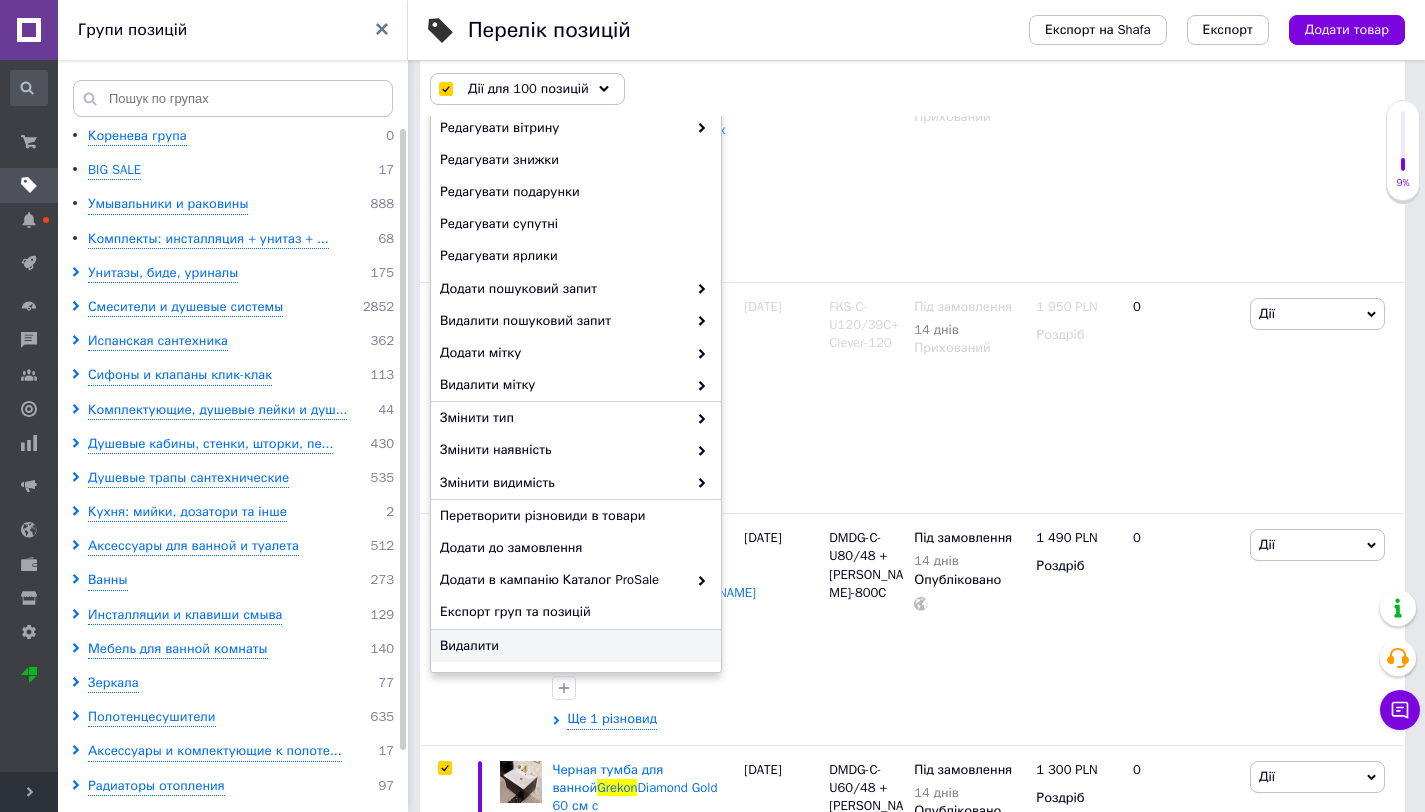 click on "Видалити" at bounding box center (573, 646) 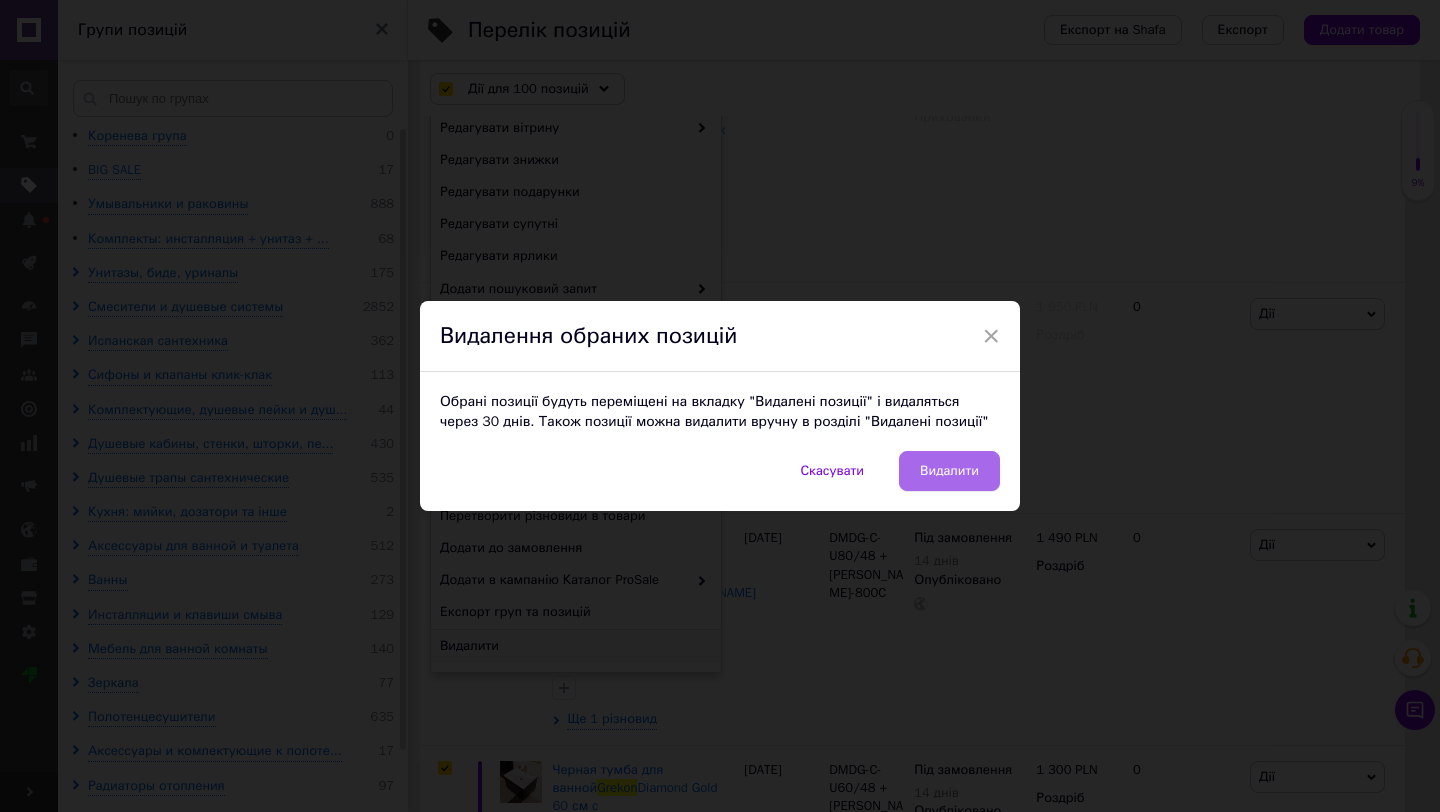 click on "Видалити" at bounding box center (949, 471) 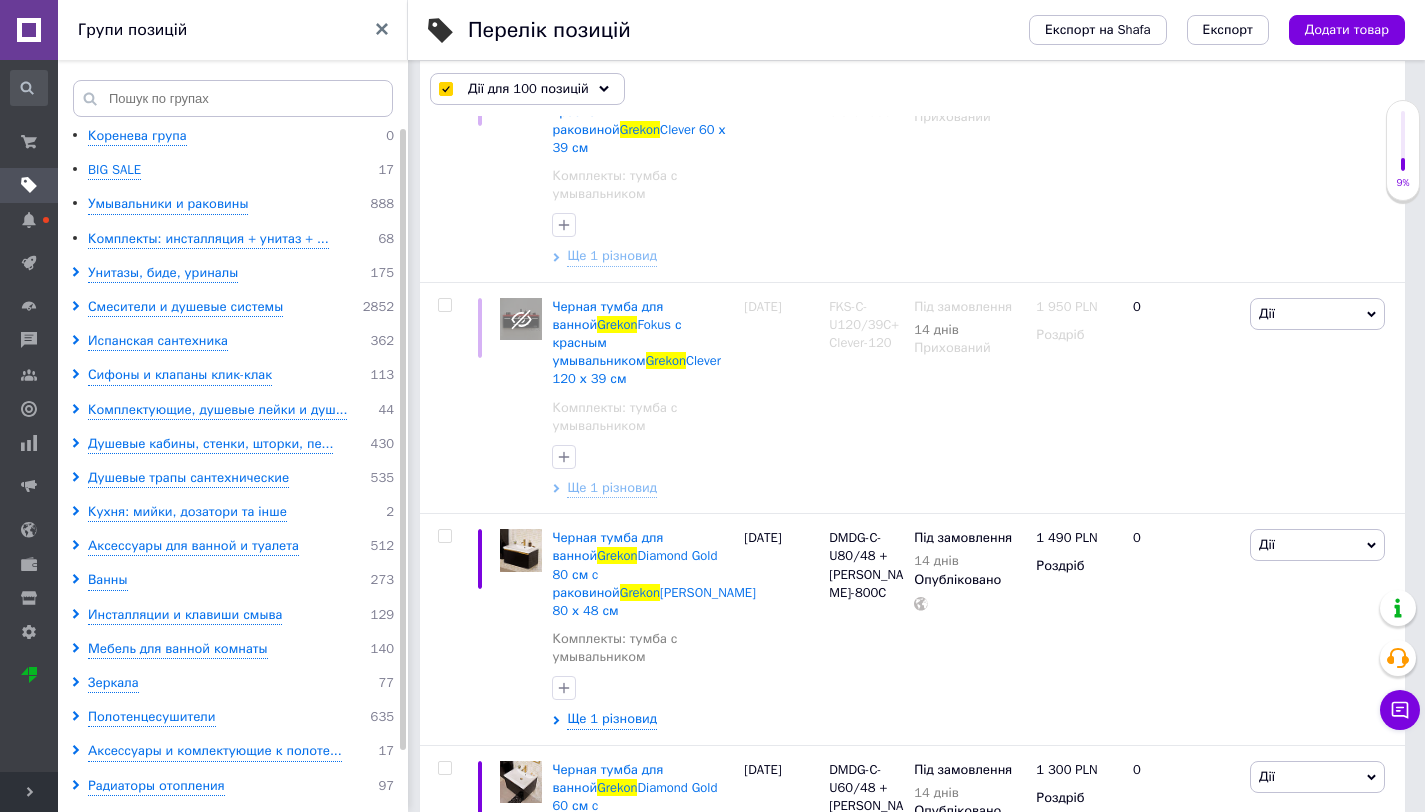 checkbox on "false" 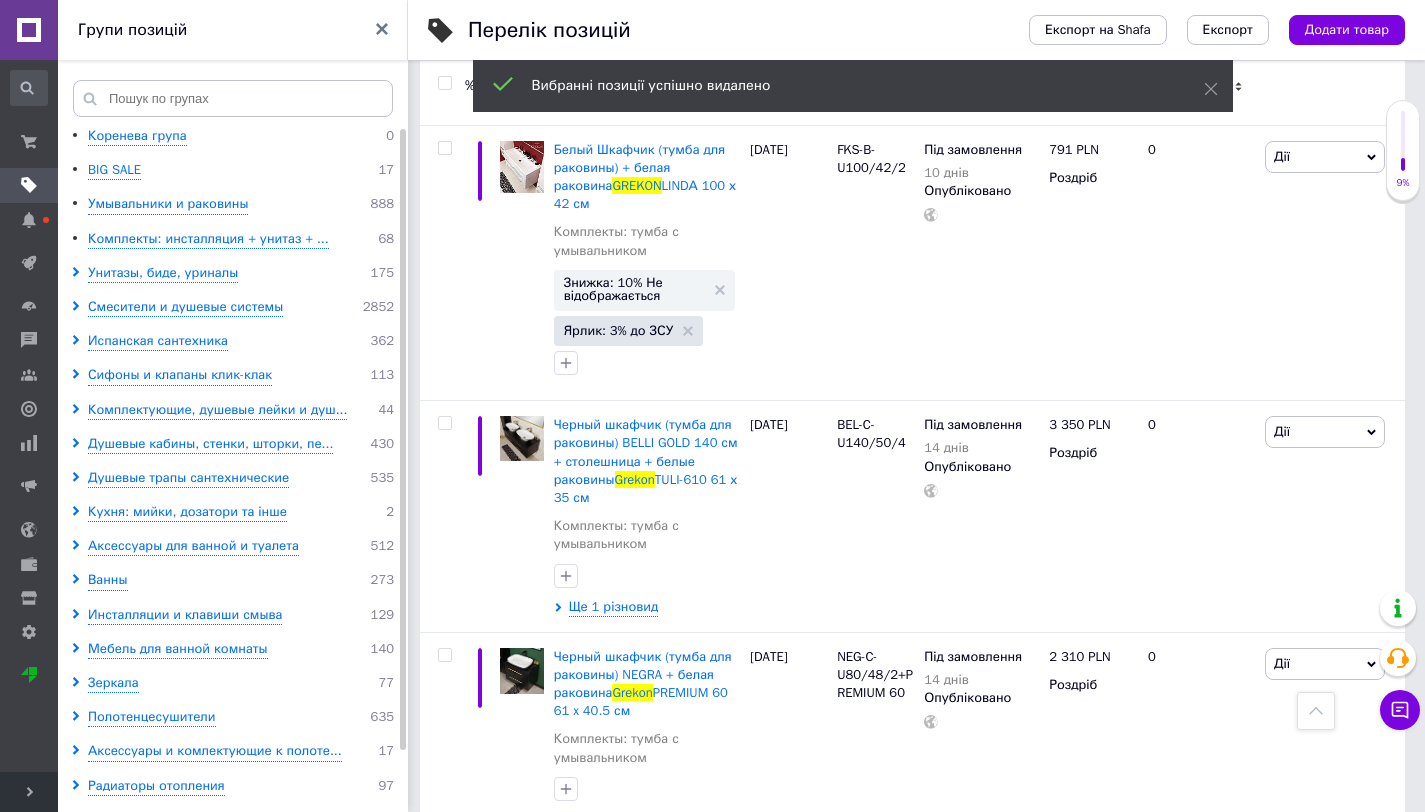 scroll, scrollTop: 20300, scrollLeft: 0, axis: vertical 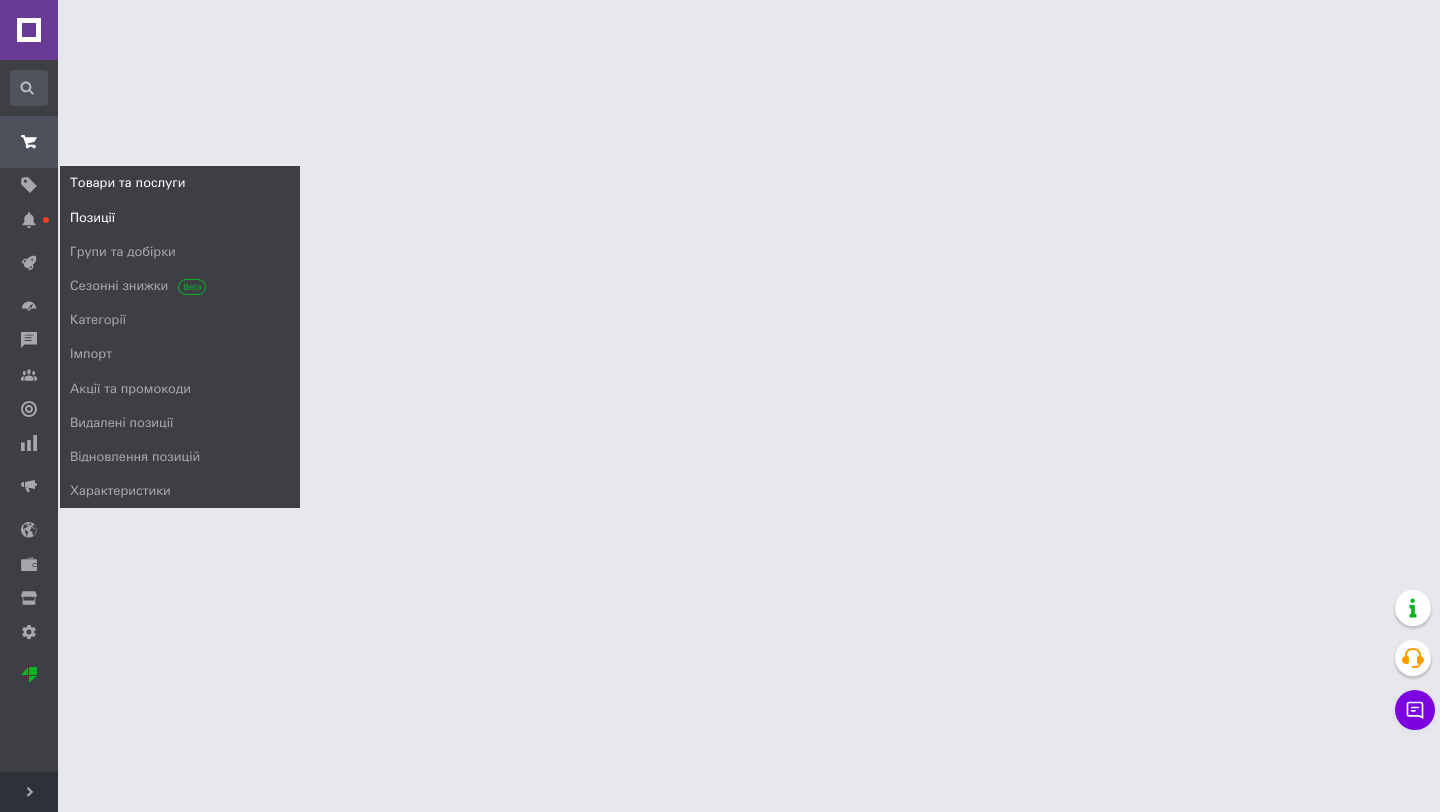 click on "Позиції" at bounding box center (92, 218) 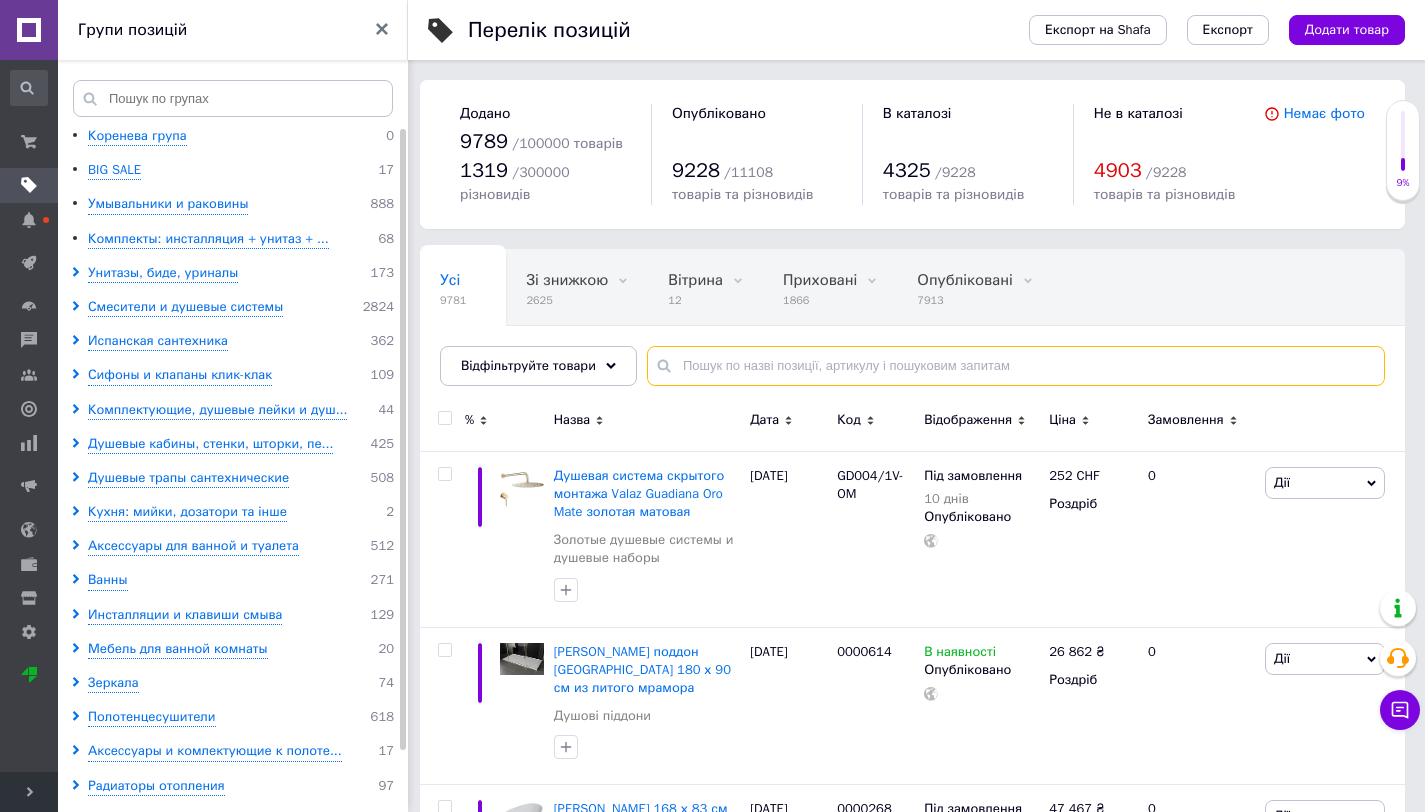 click at bounding box center (1016, 366) 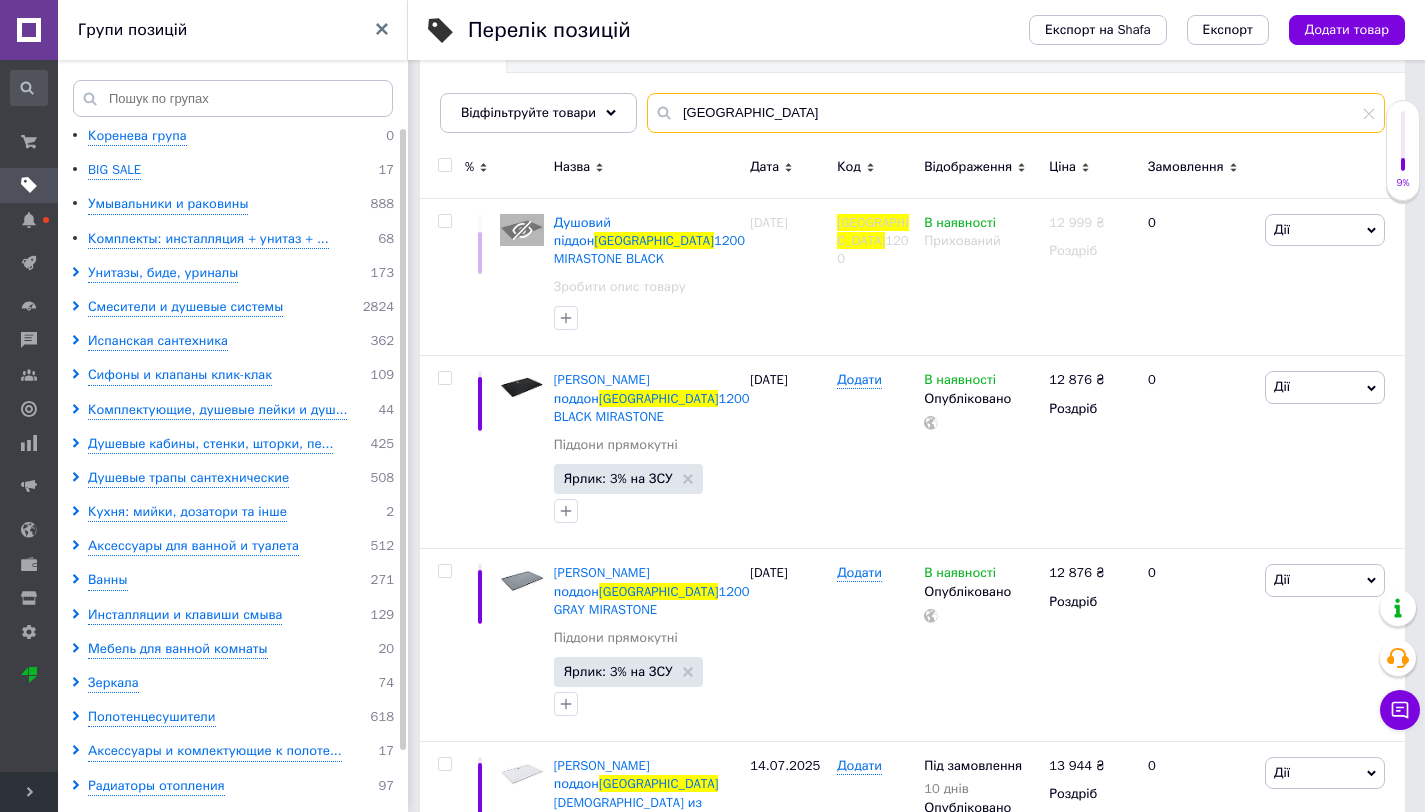 scroll, scrollTop: 305, scrollLeft: 0, axis: vertical 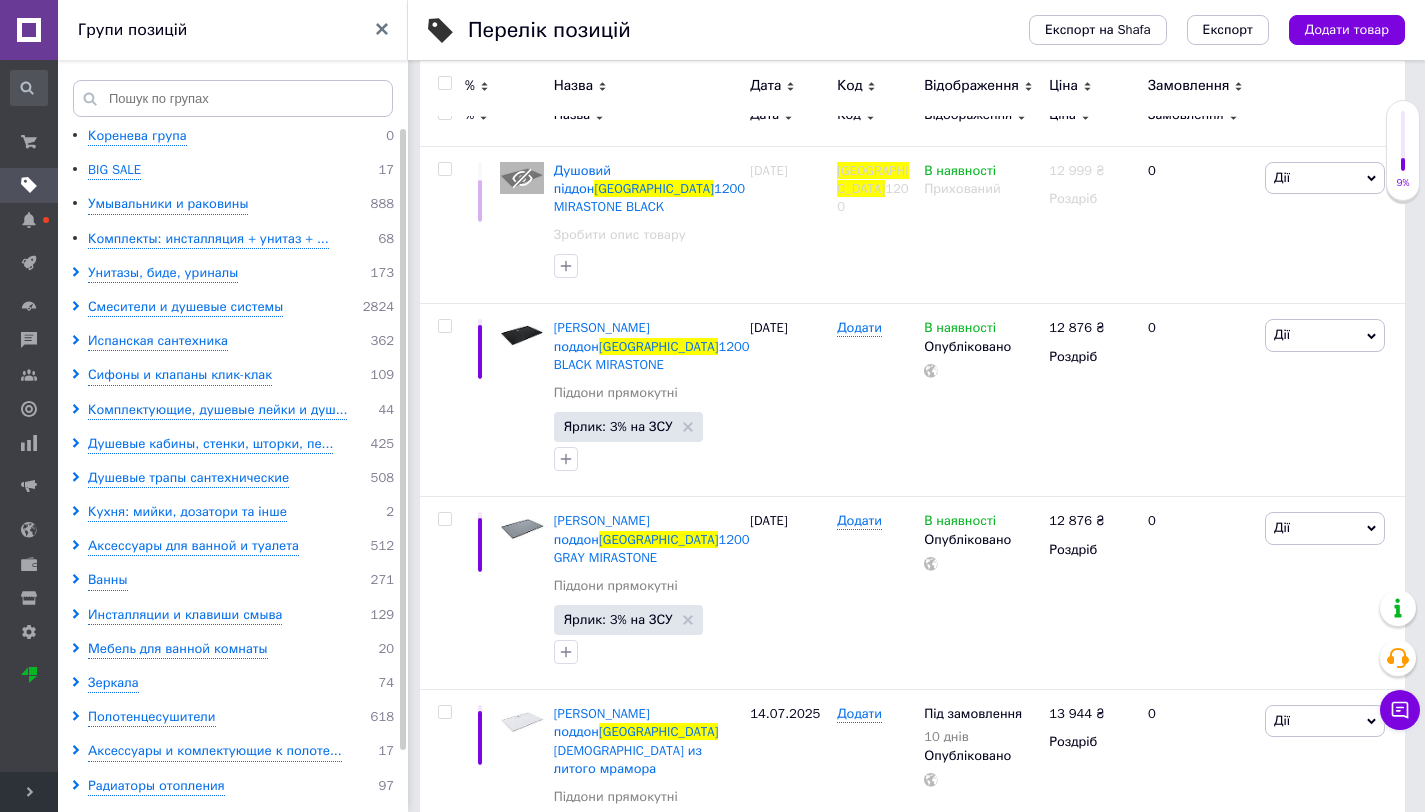 type on "paris" 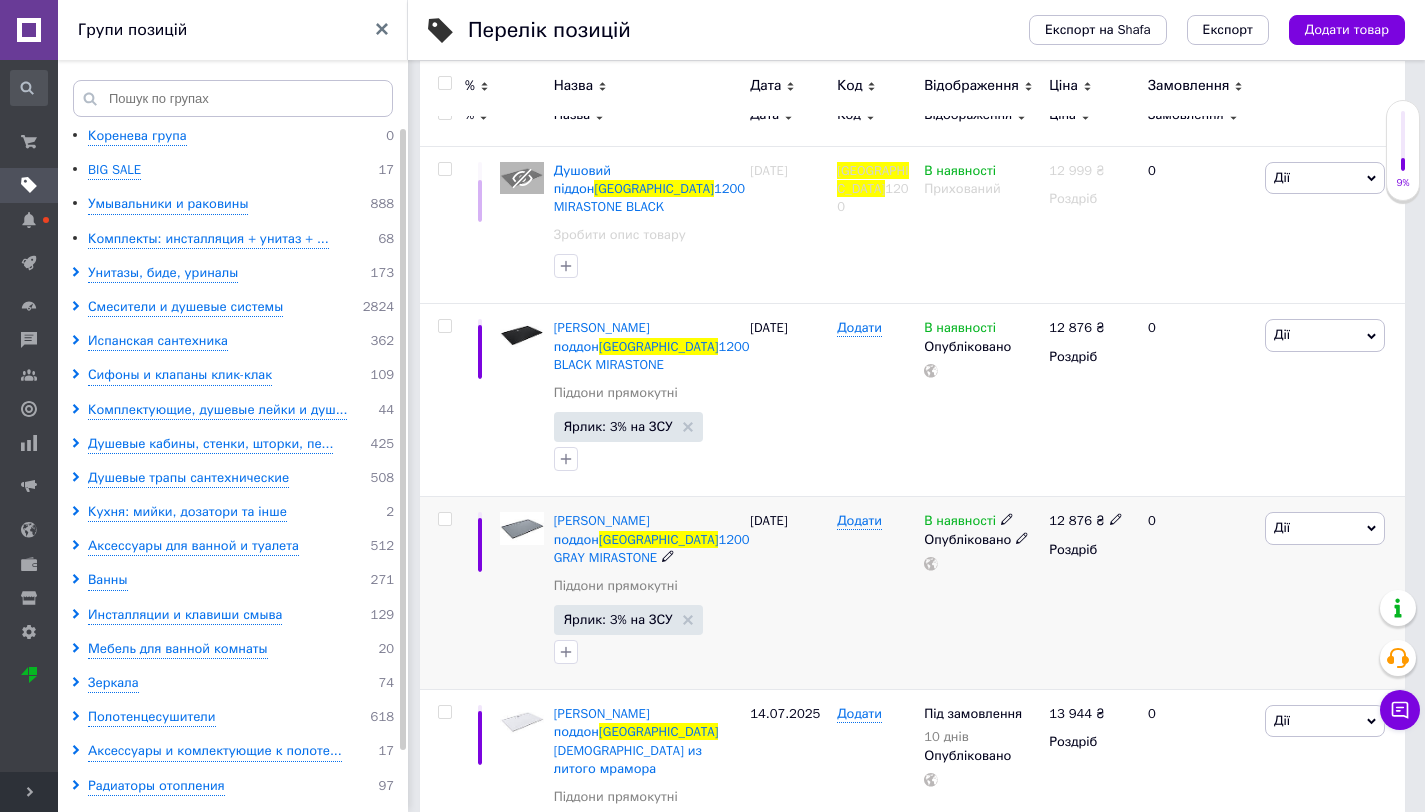 click at bounding box center (444, 519) 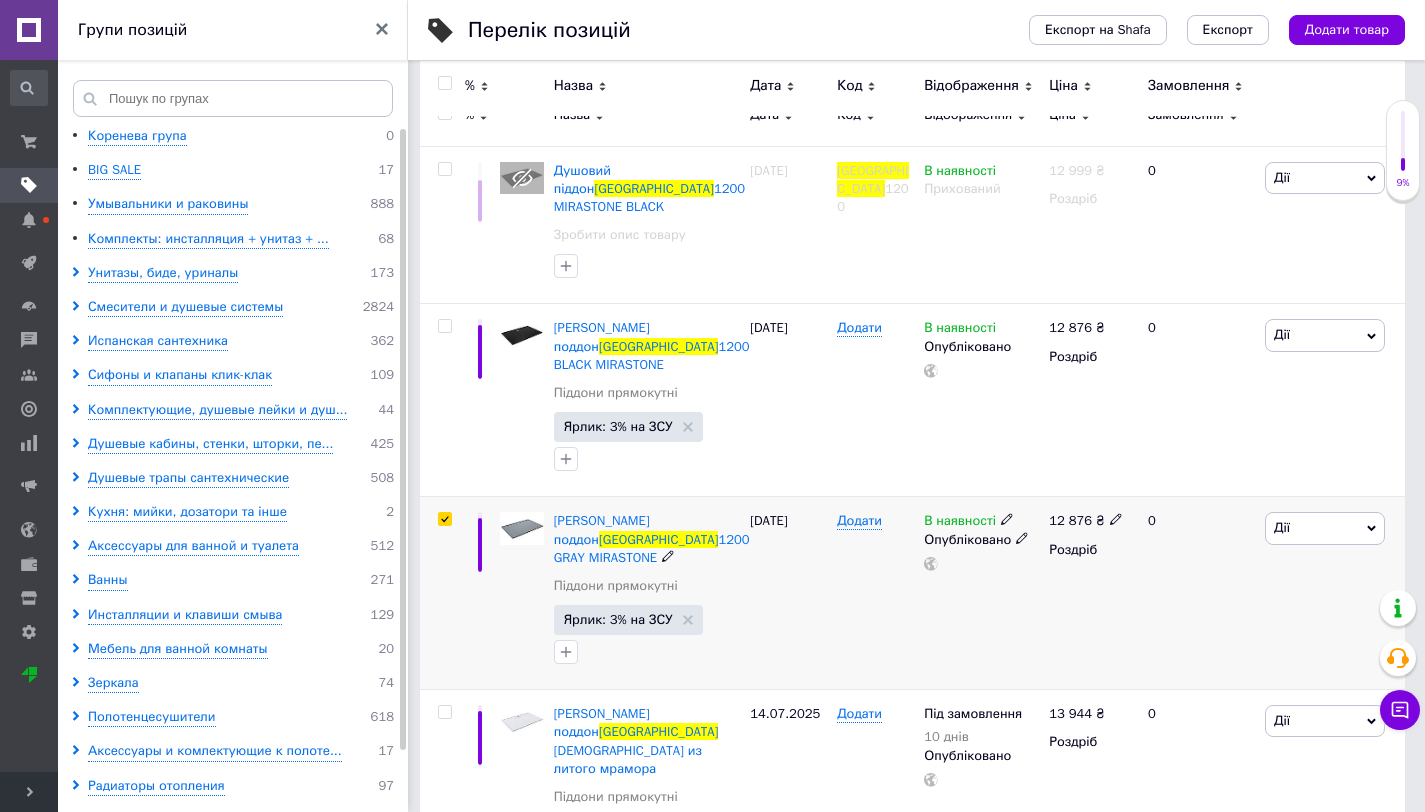 checkbox on "true" 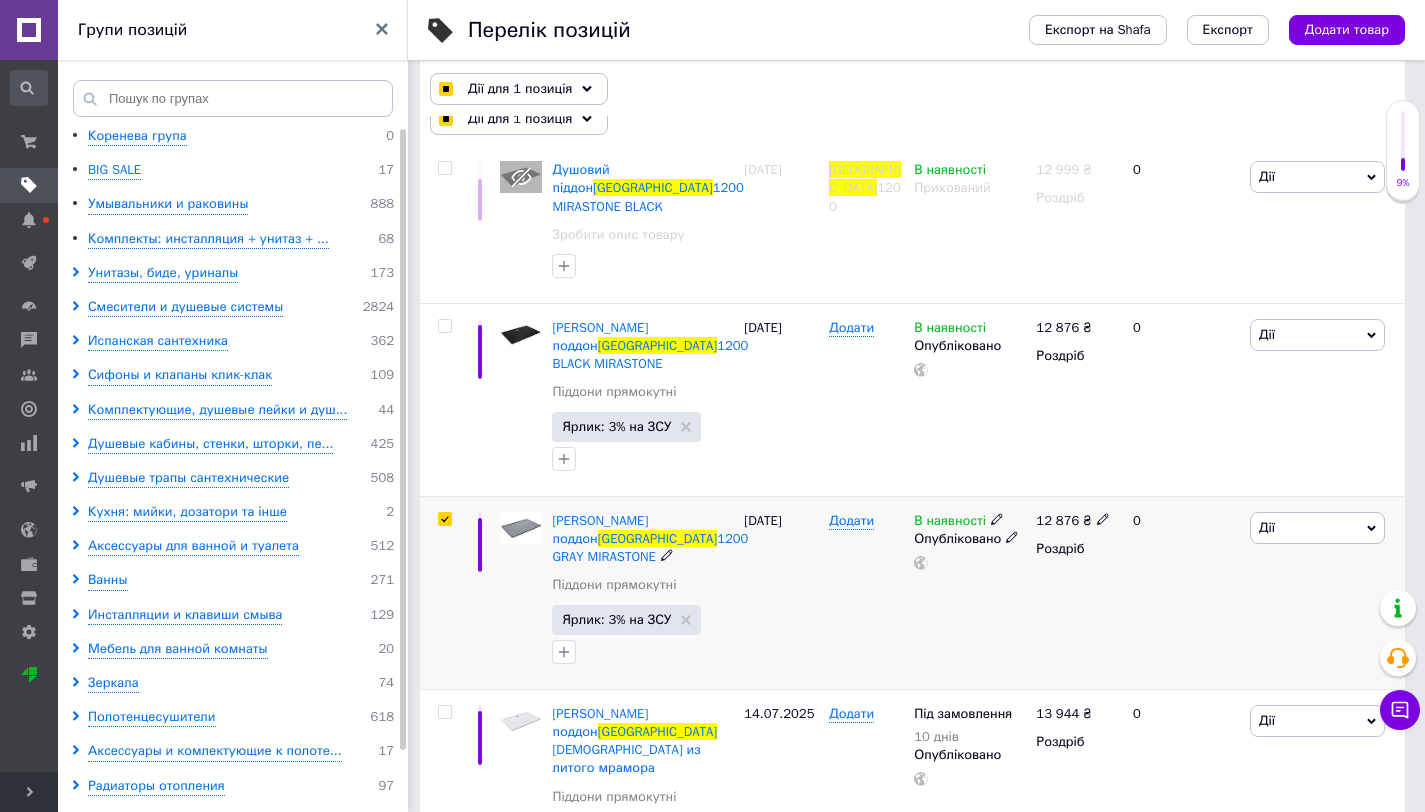 click on "Дії" at bounding box center [1317, 528] 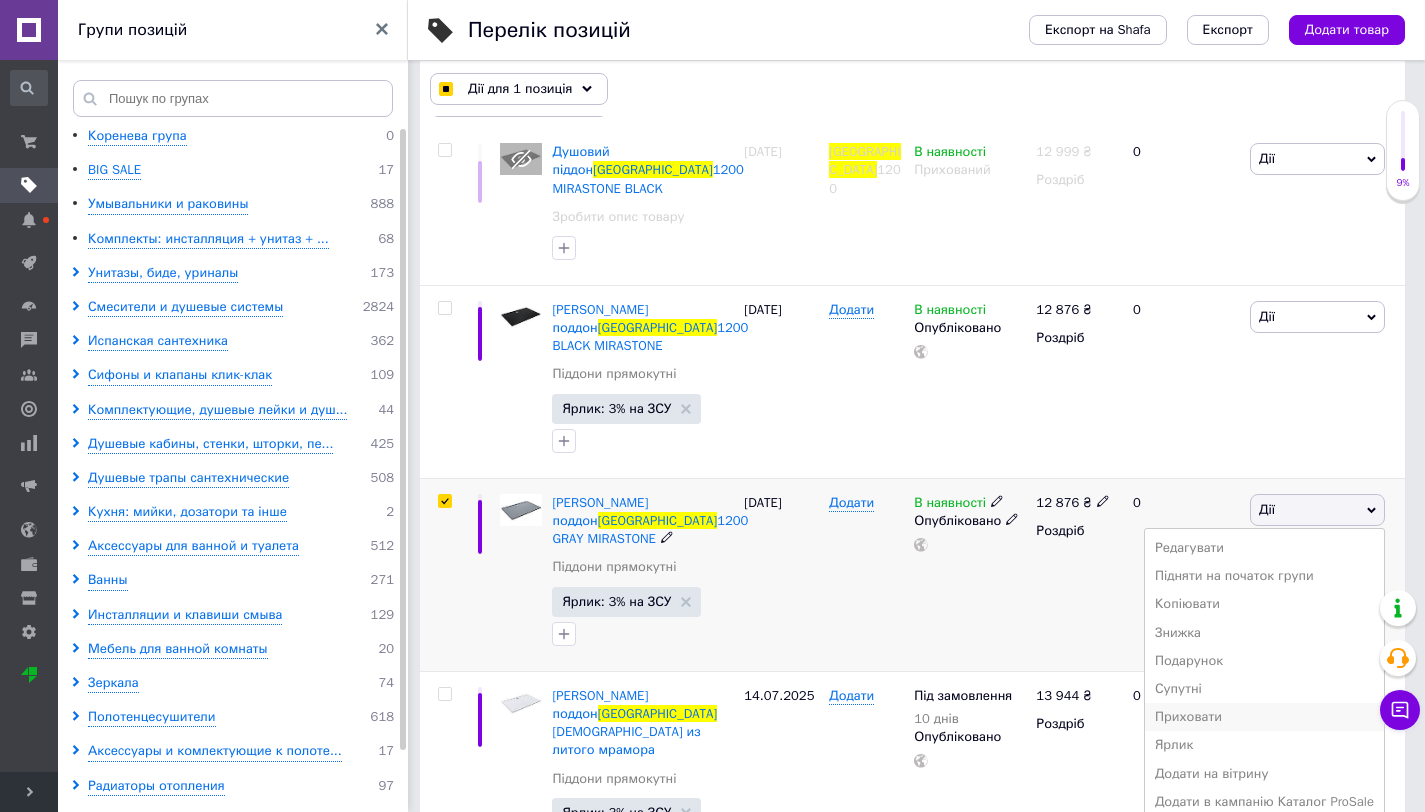 scroll, scrollTop: 325, scrollLeft: 0, axis: vertical 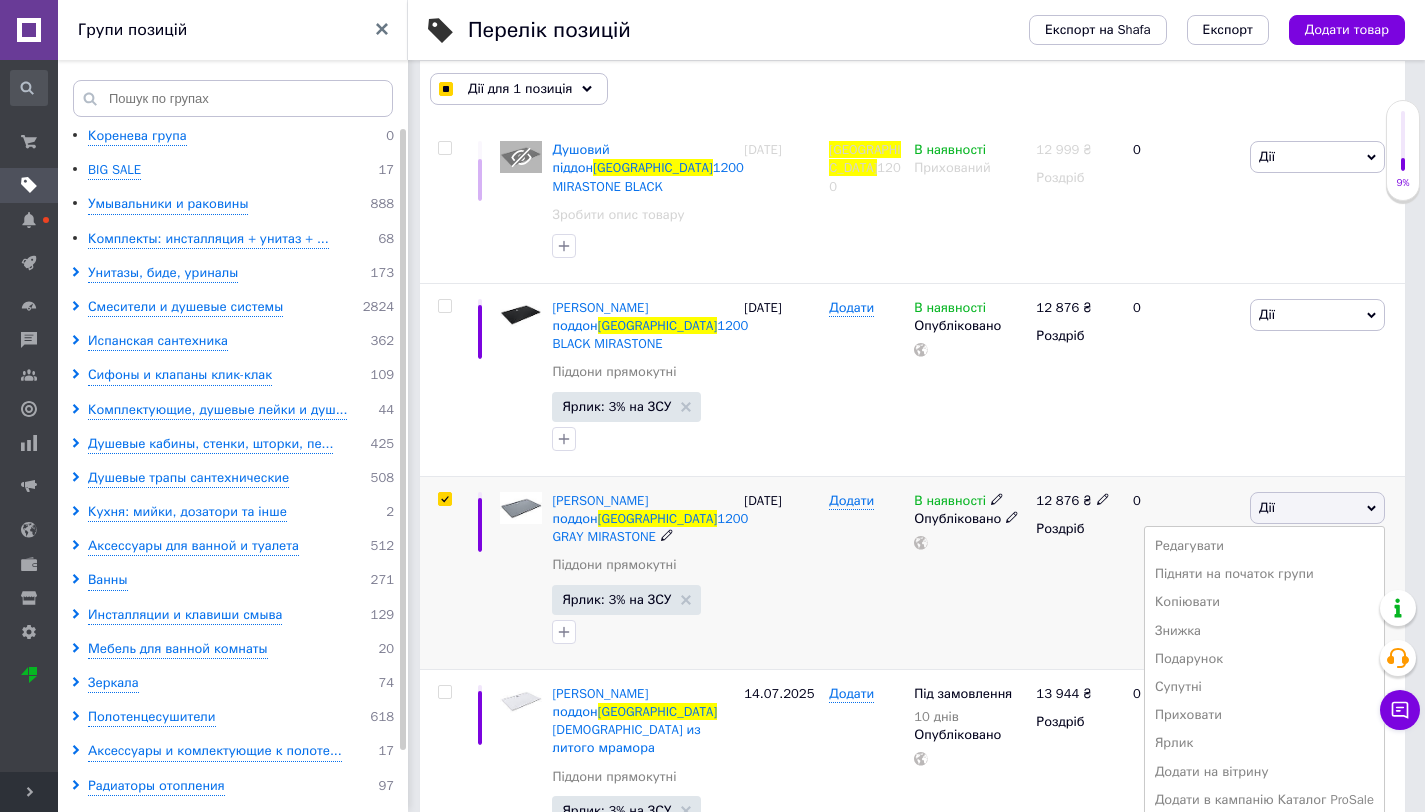 click on "Видалити" at bounding box center (1264, 828) 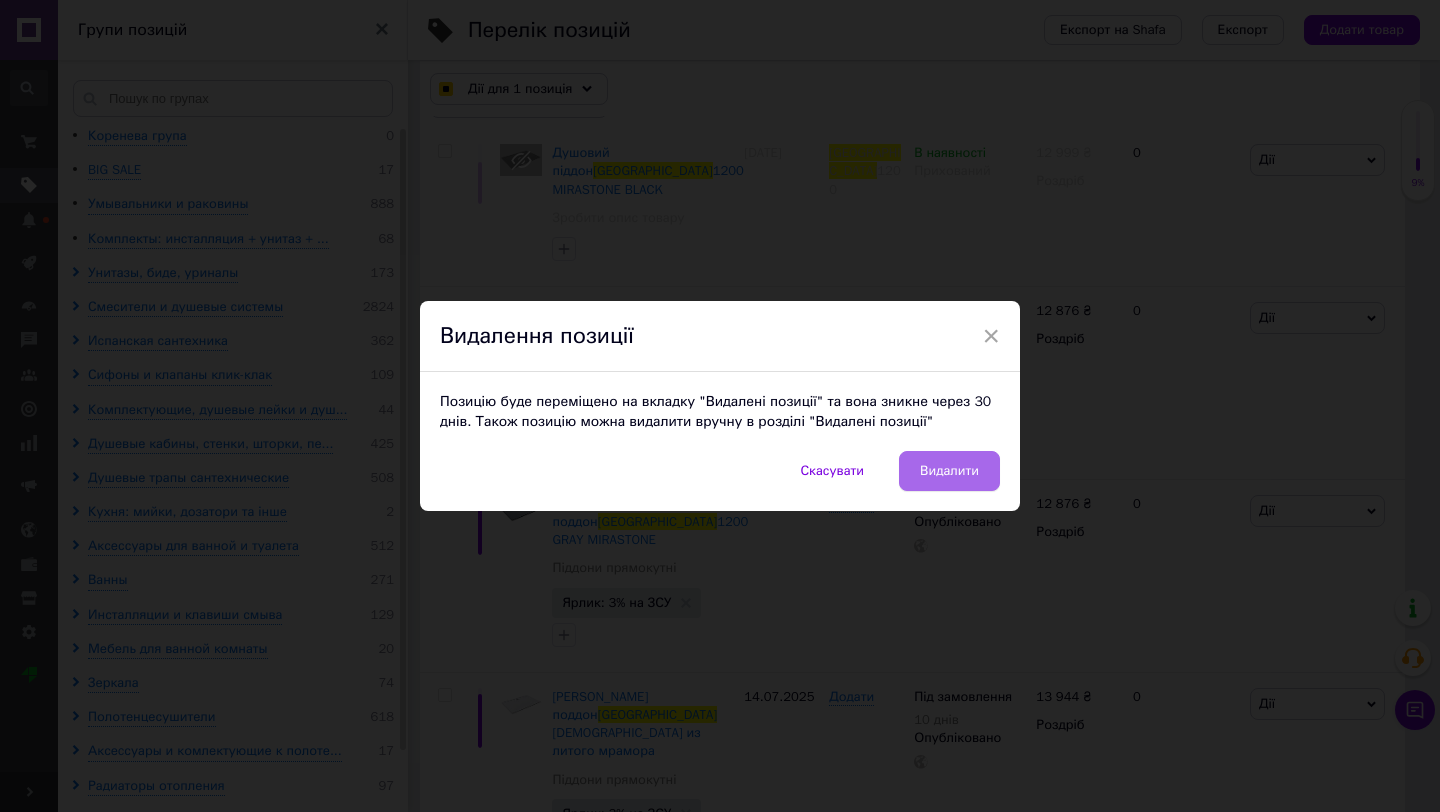 click on "Видалити" at bounding box center [949, 471] 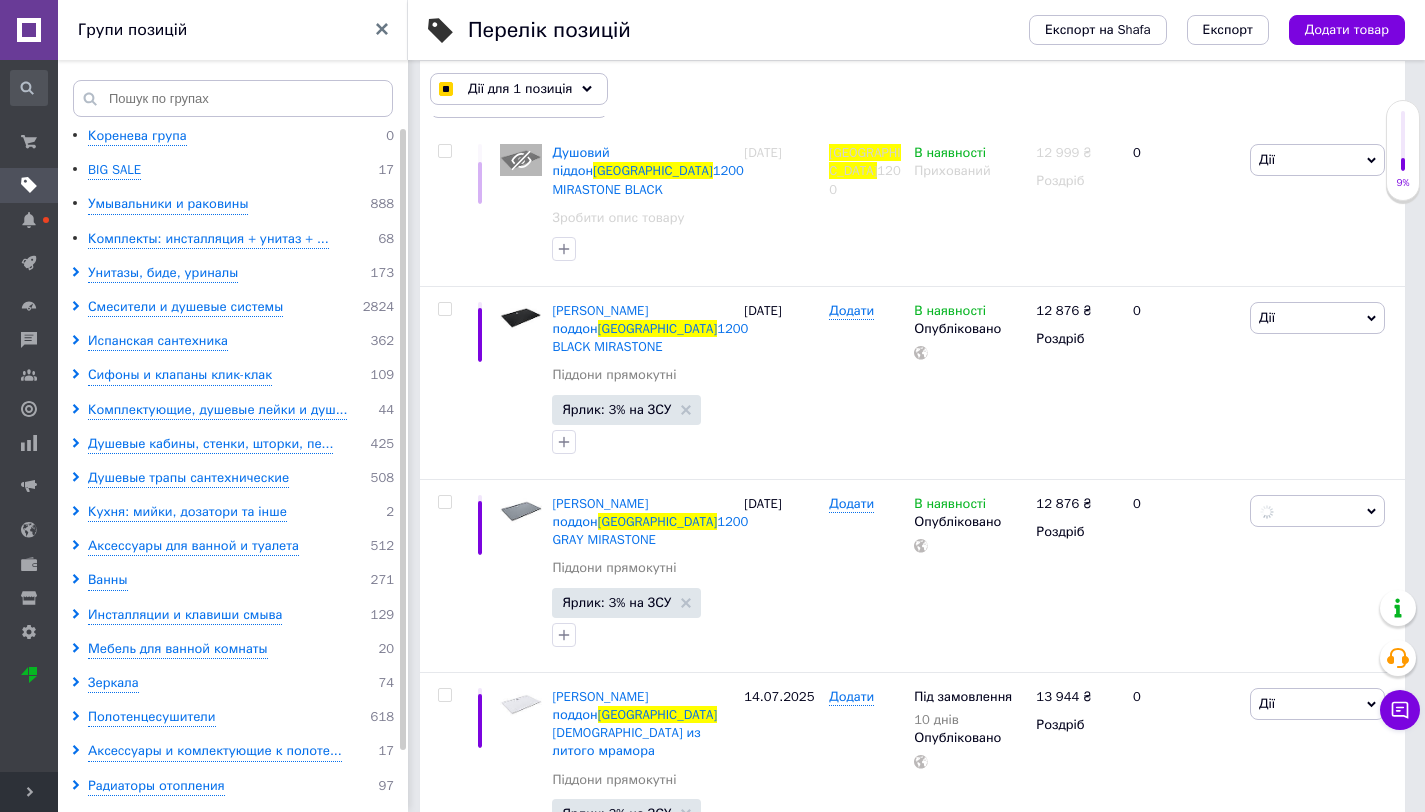 checkbox on "false" 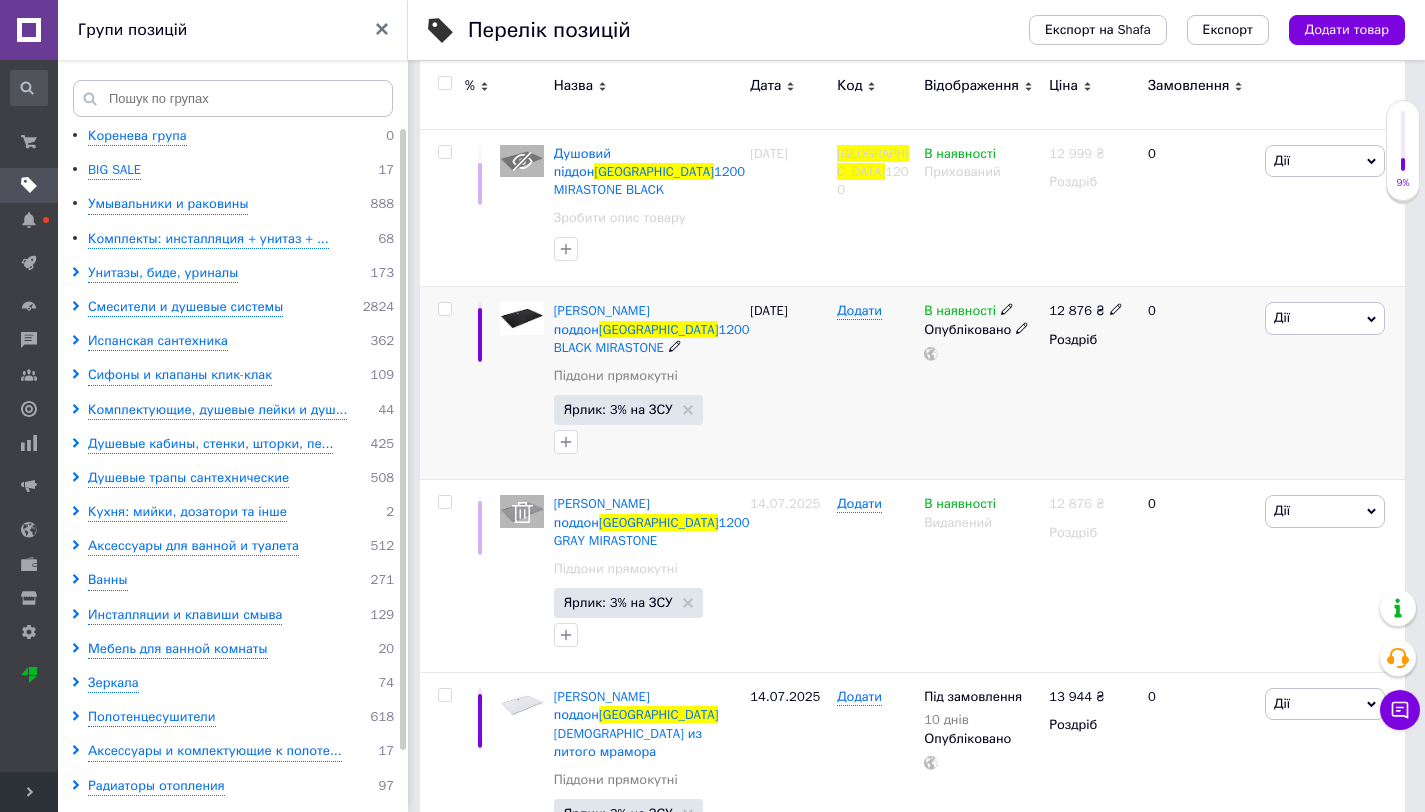 click 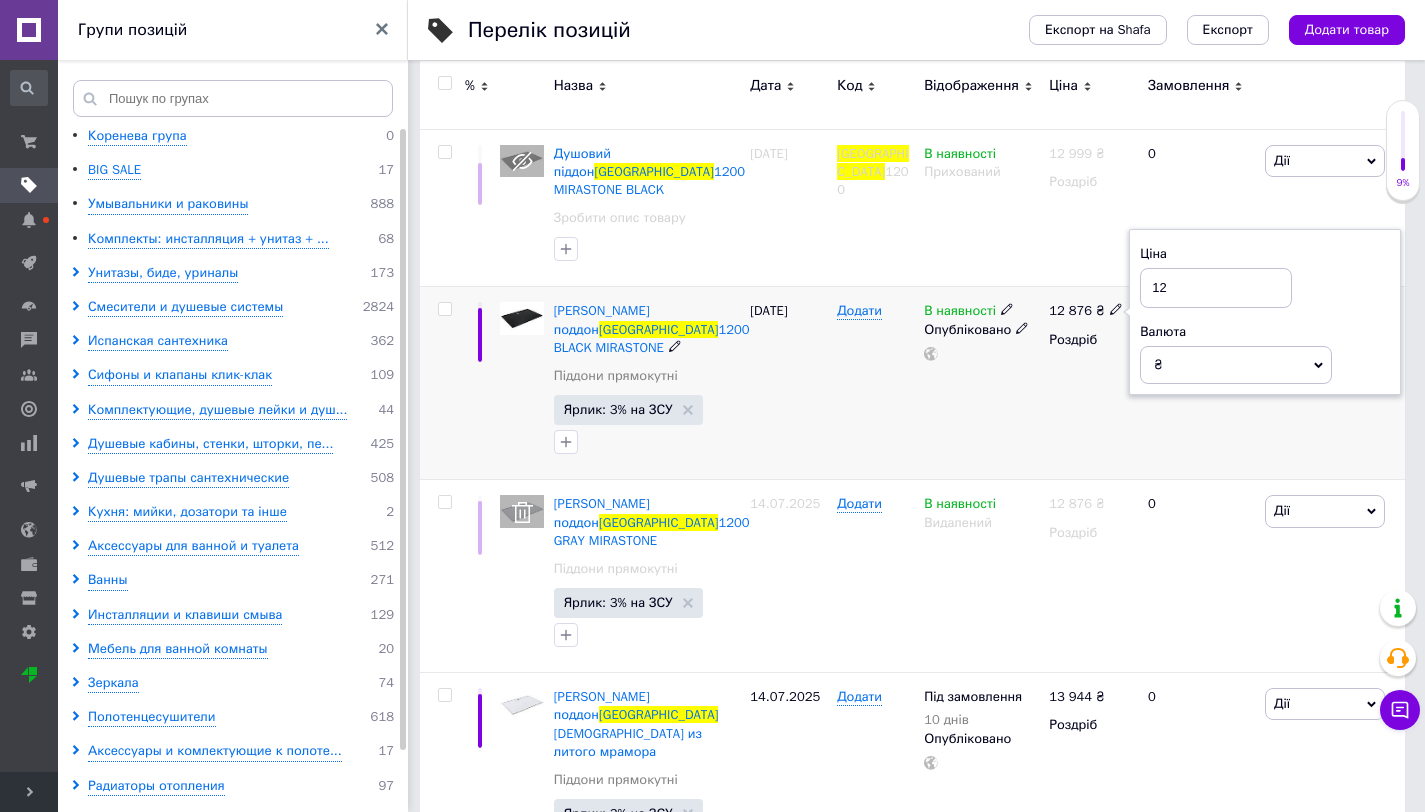 type on "1" 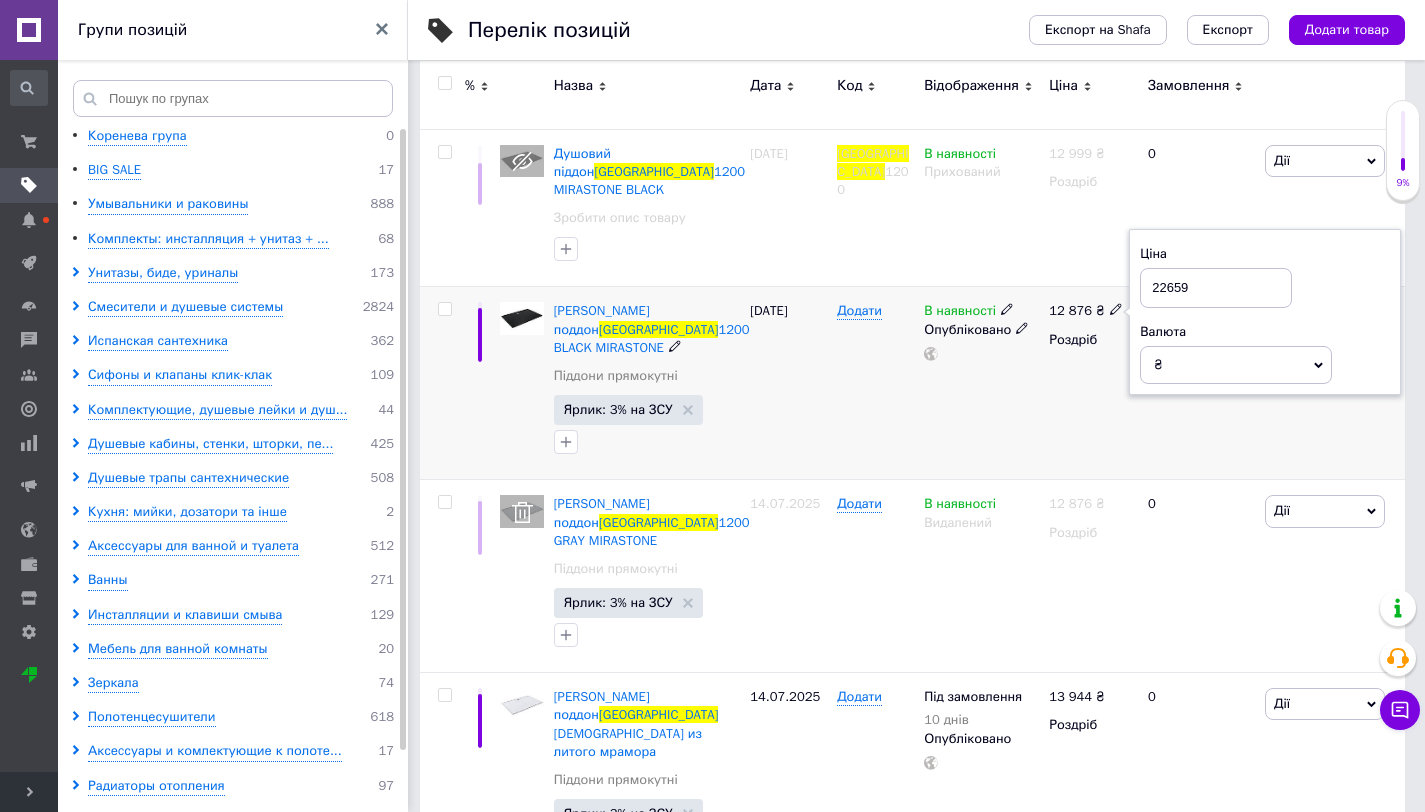type on "22659" 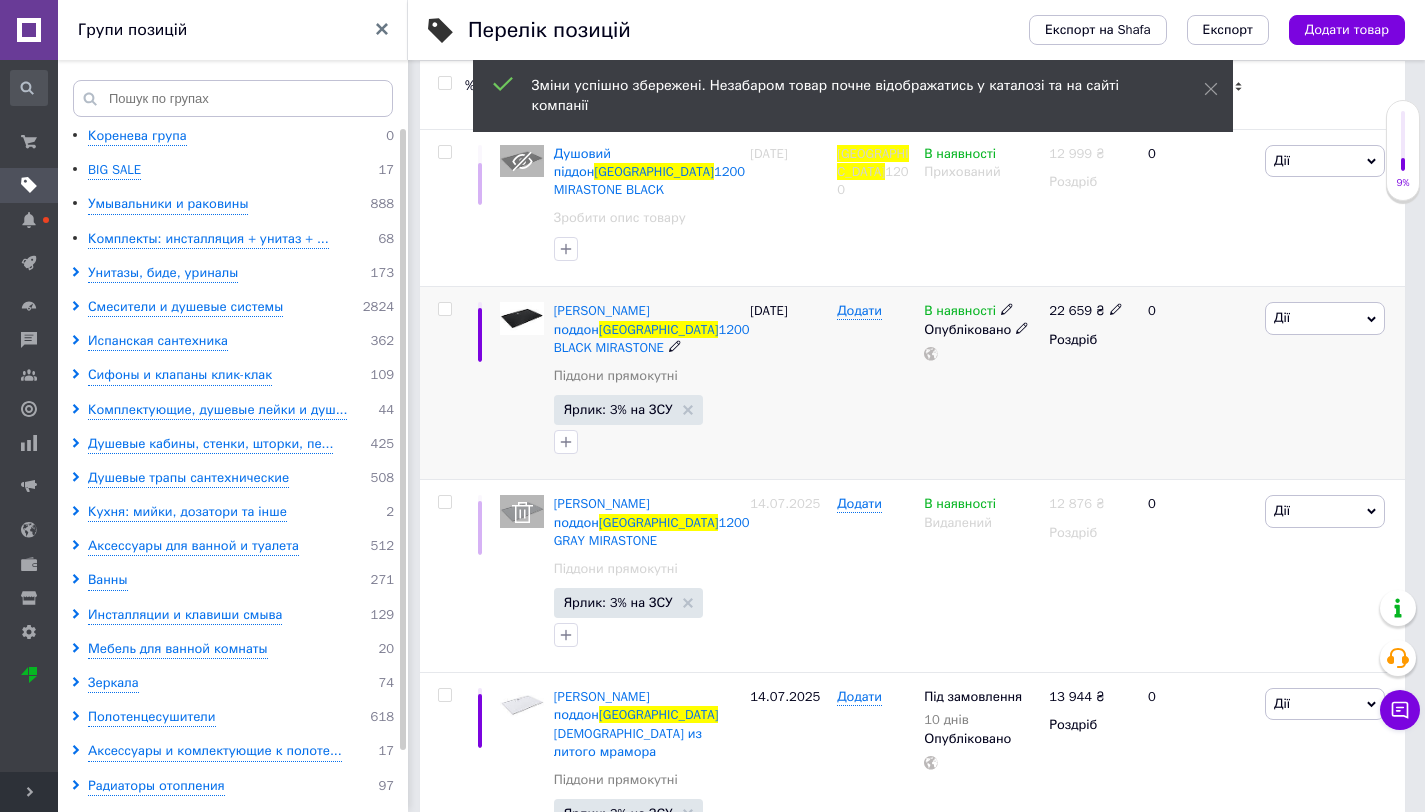 click on "Дії" at bounding box center (1325, 318) 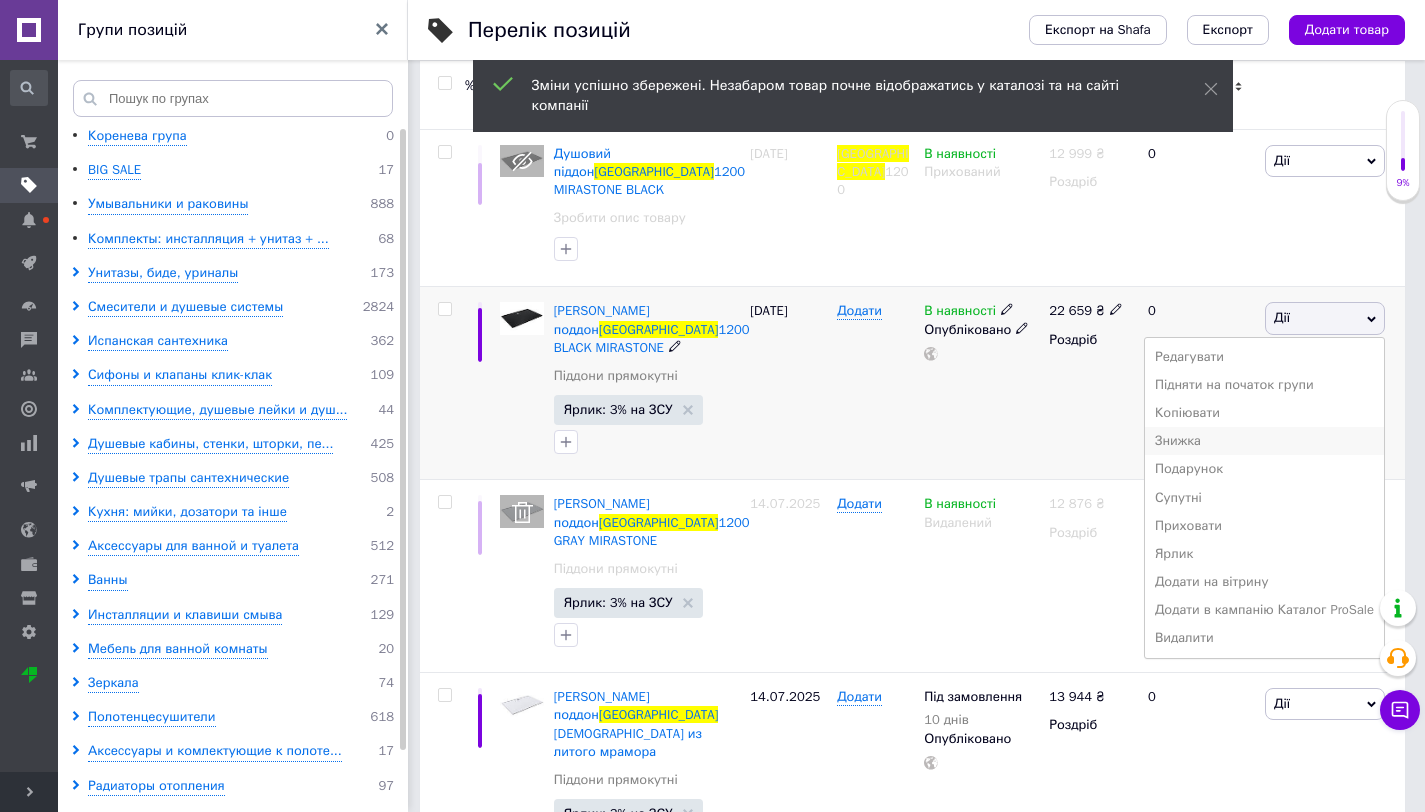 click on "Знижка" at bounding box center (1264, 441) 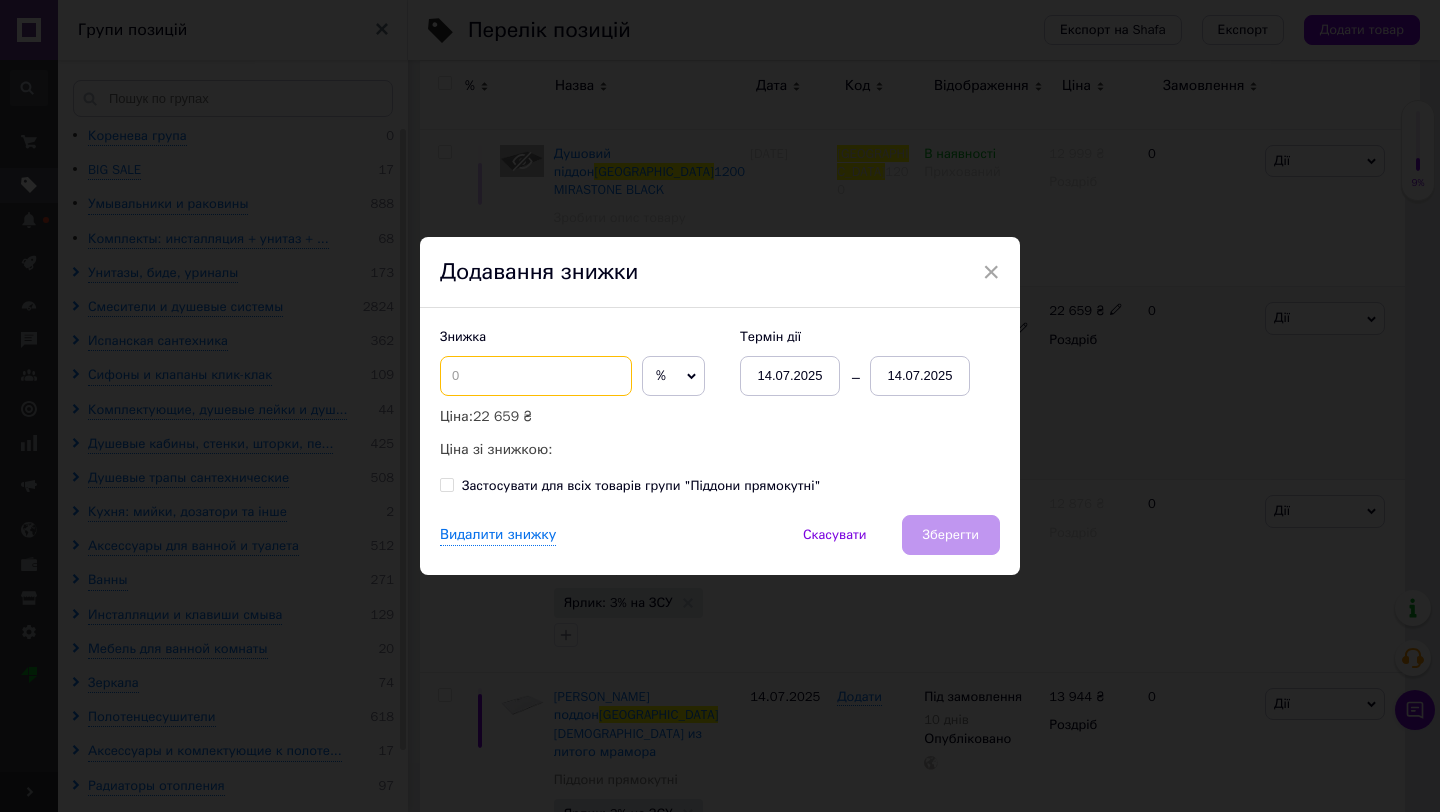 click at bounding box center [536, 376] 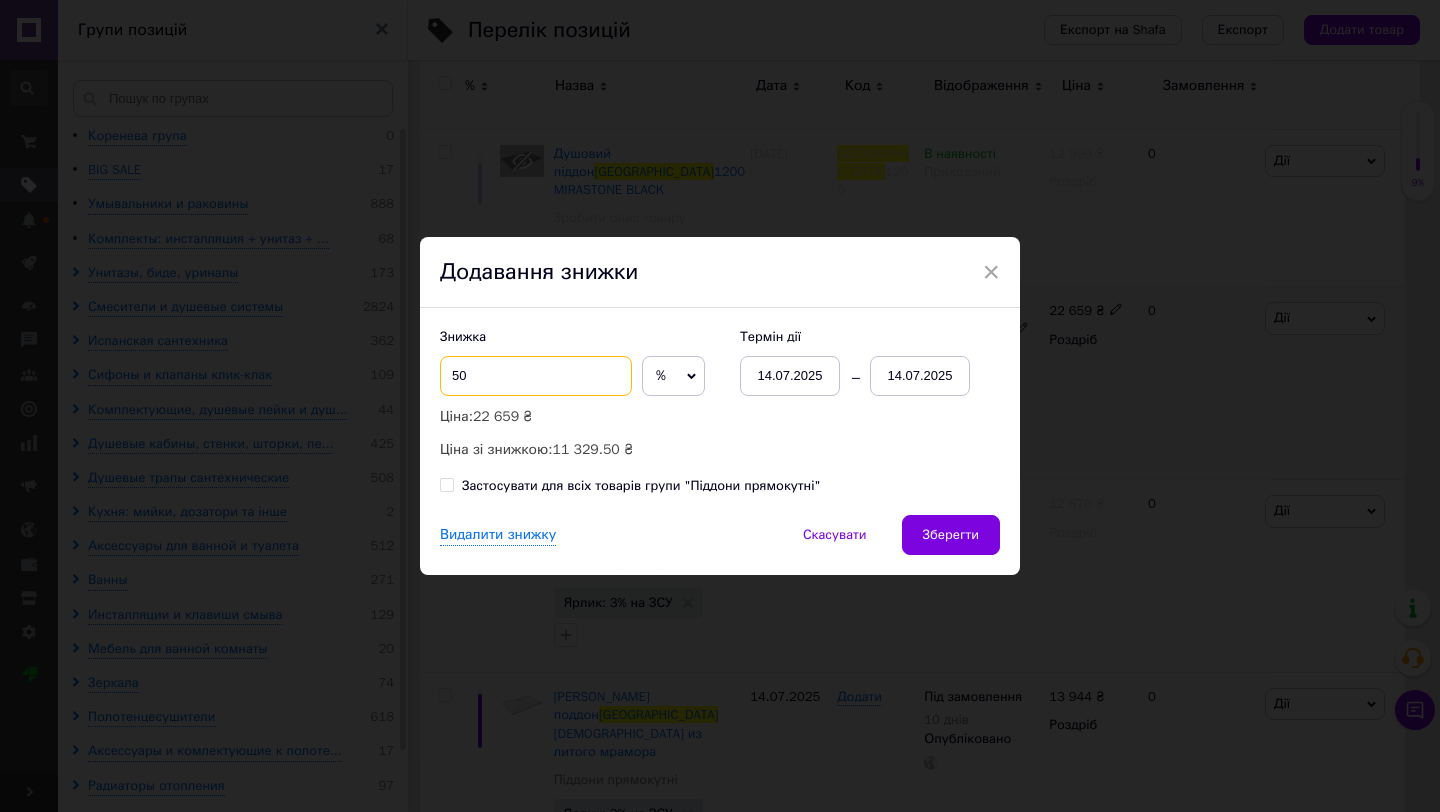 type on "50" 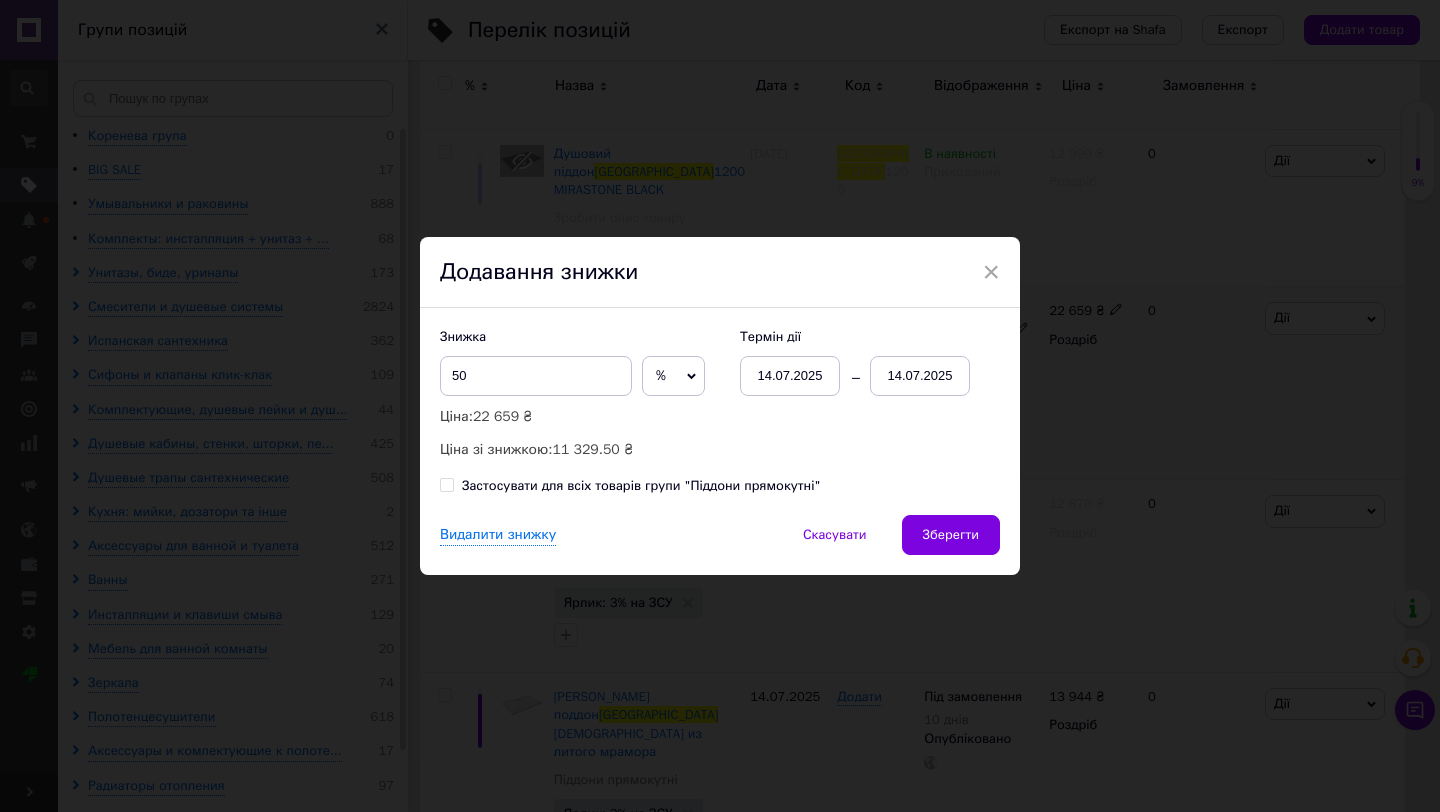 click on "14.07.2025" at bounding box center (920, 376) 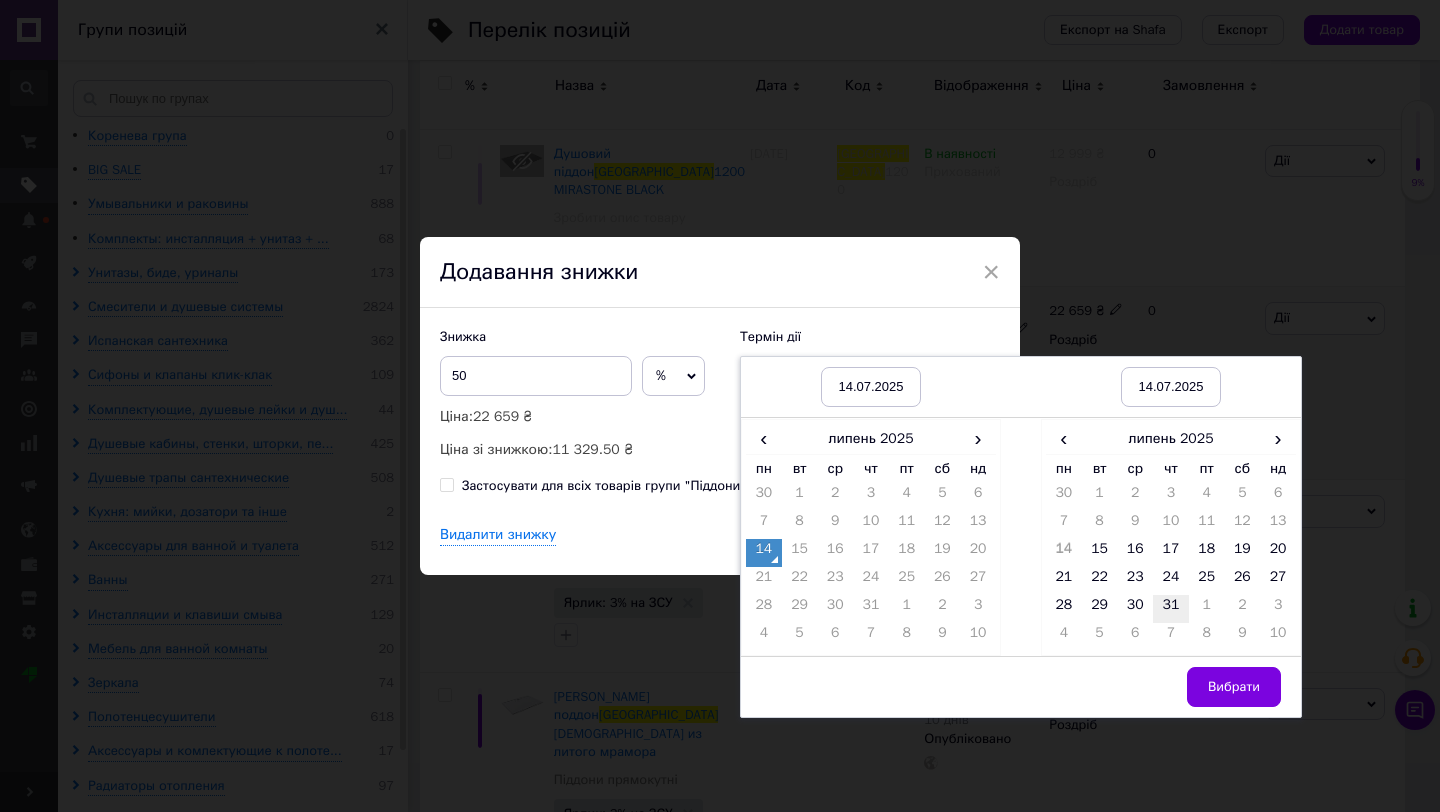 click on "31" at bounding box center [1171, 609] 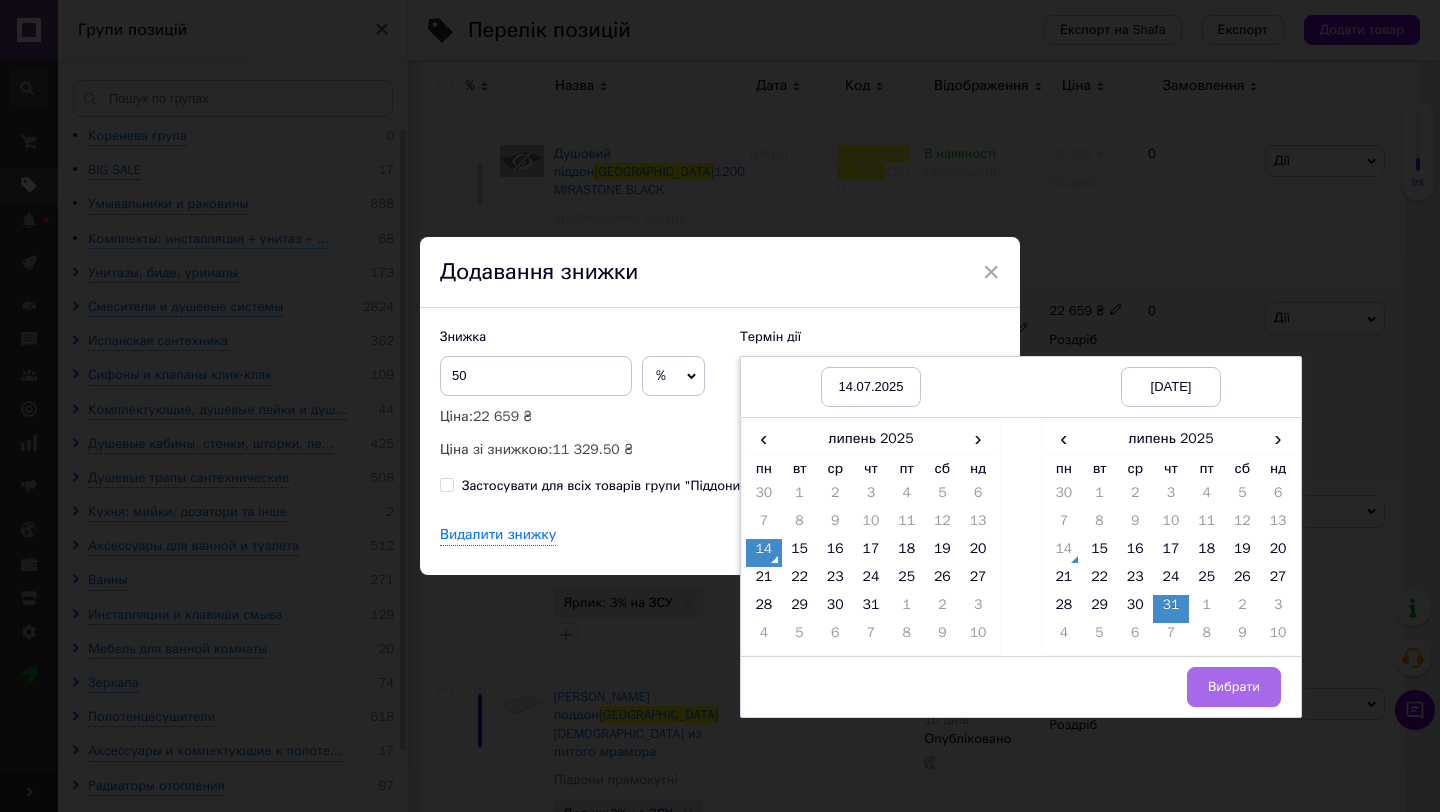 click on "Вибрати" at bounding box center (1234, 687) 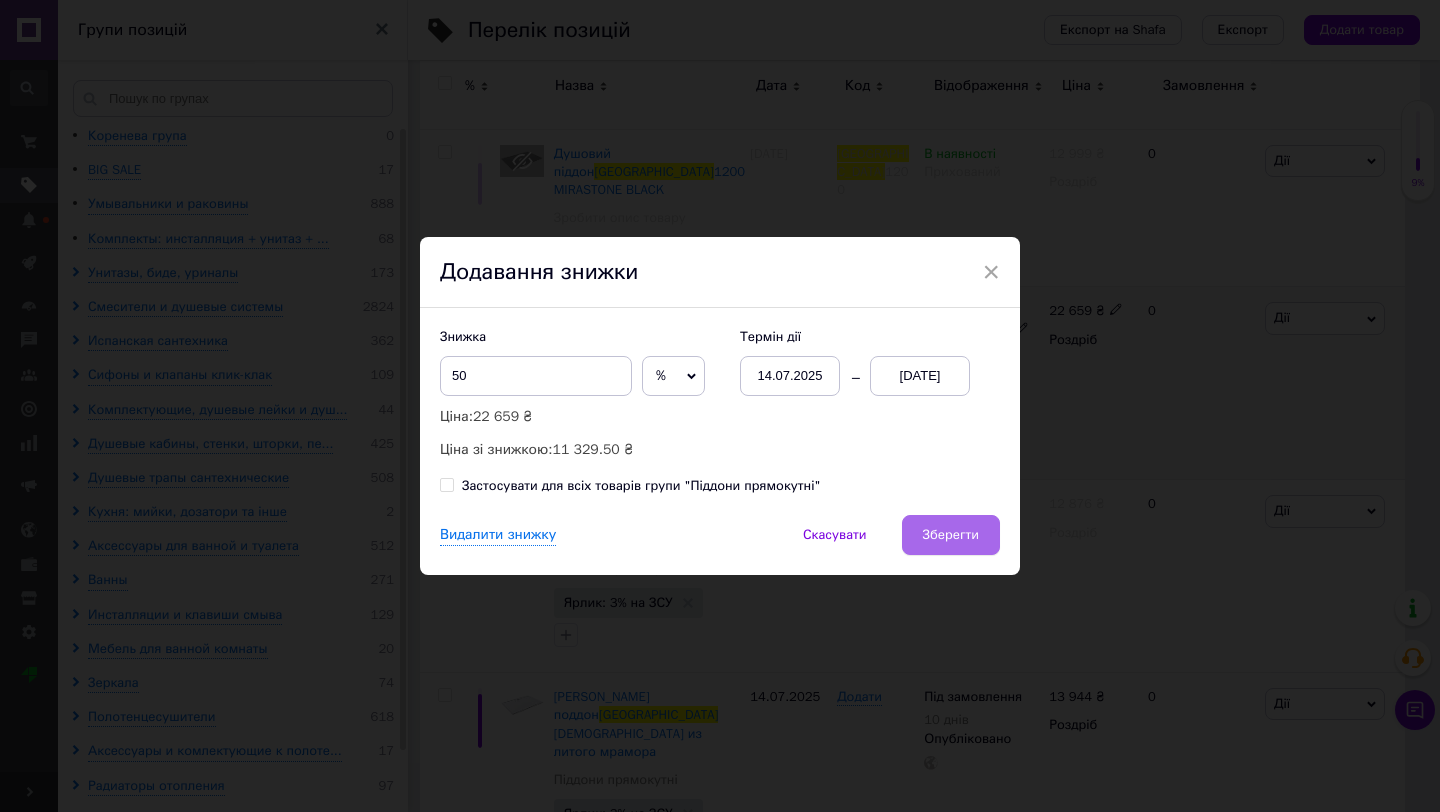 click on "Зберегти" at bounding box center (951, 535) 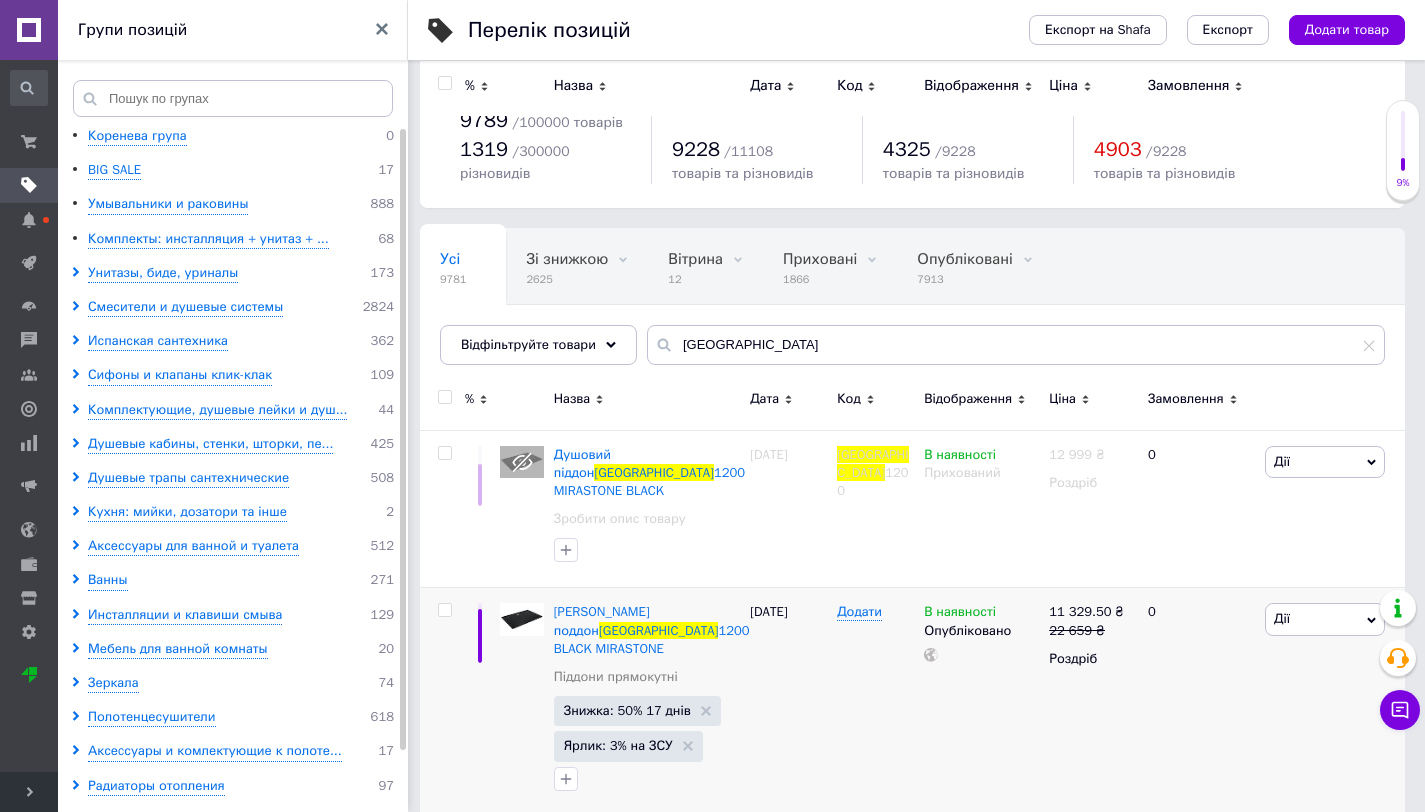scroll, scrollTop: 0, scrollLeft: 0, axis: both 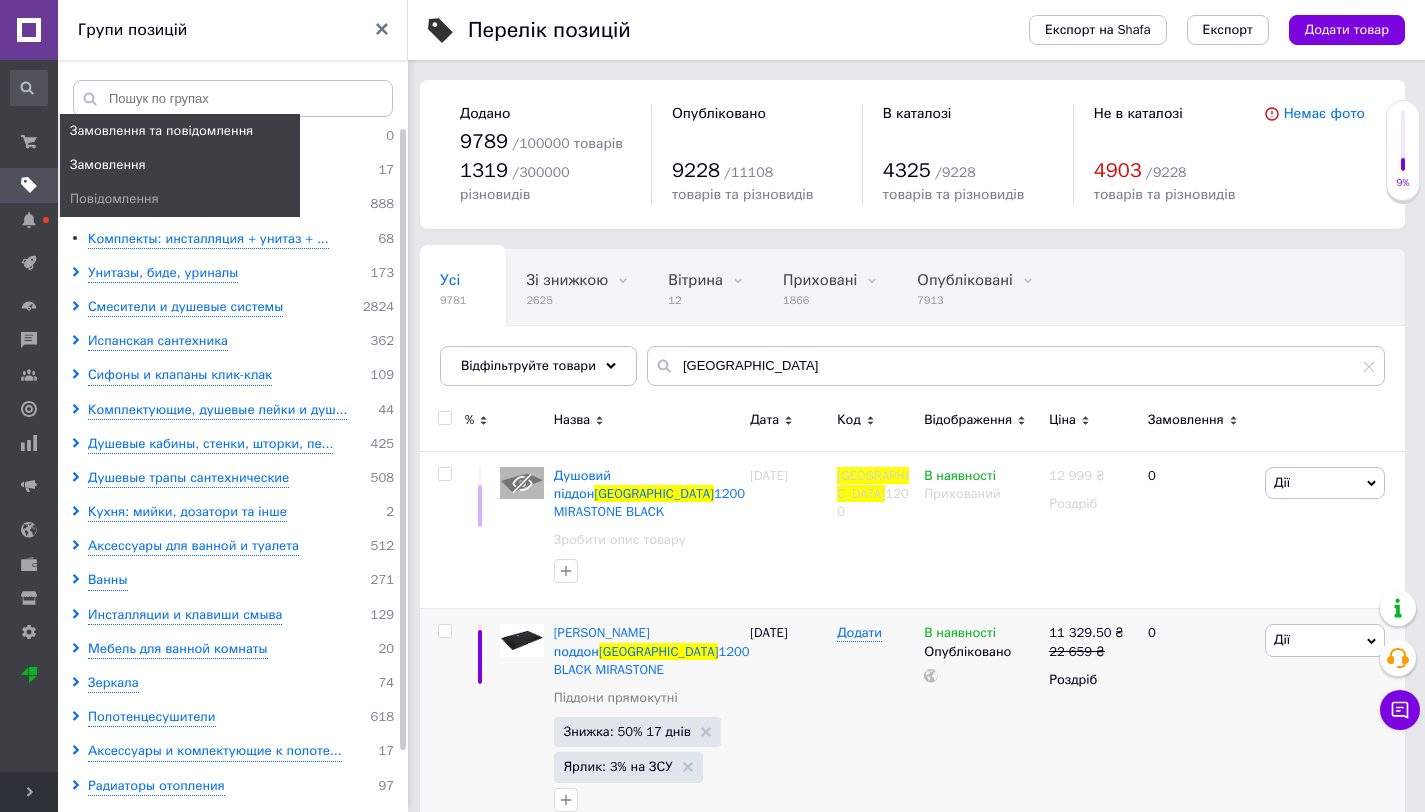 click on "Замовлення" at bounding box center (180, 165) 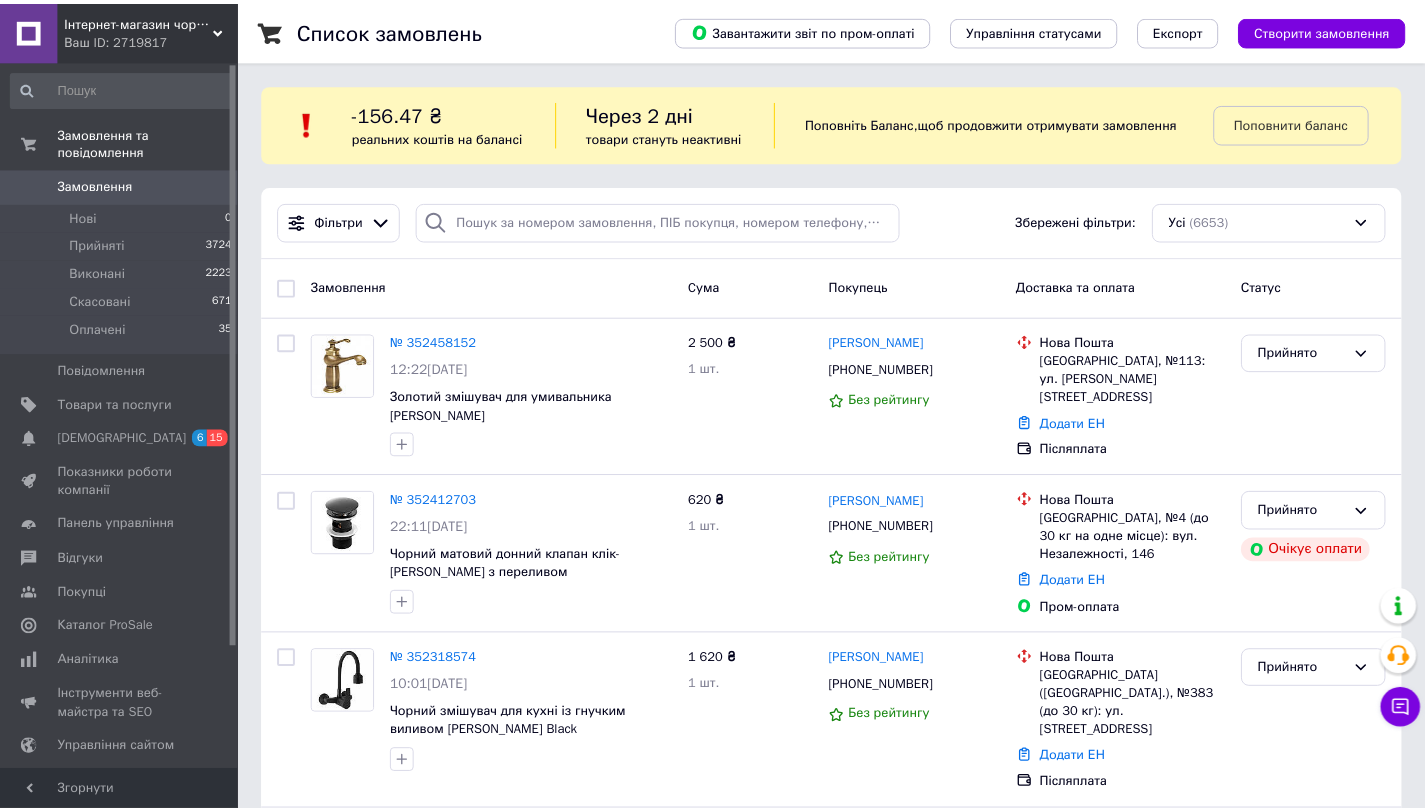 scroll, scrollTop: 0, scrollLeft: 0, axis: both 